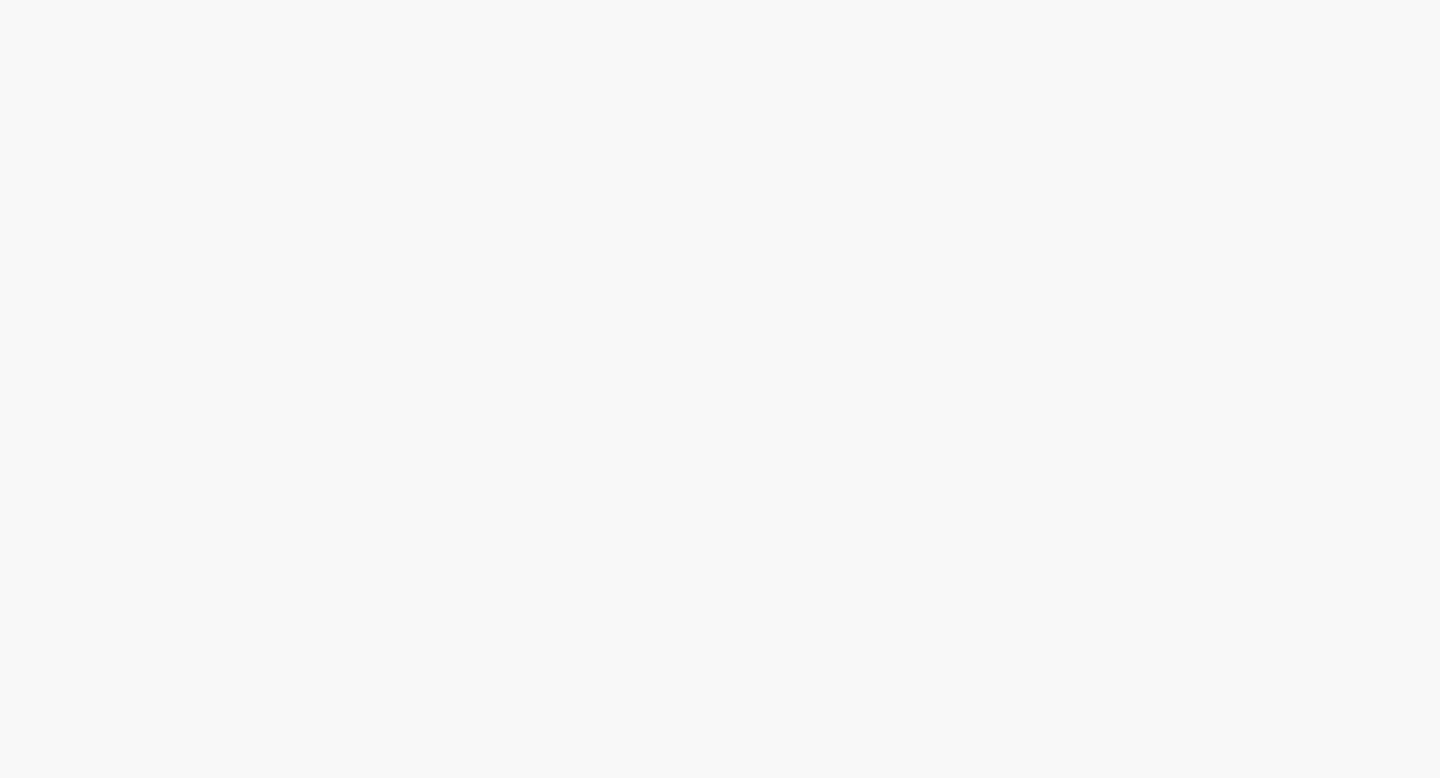 scroll, scrollTop: 0, scrollLeft: 0, axis: both 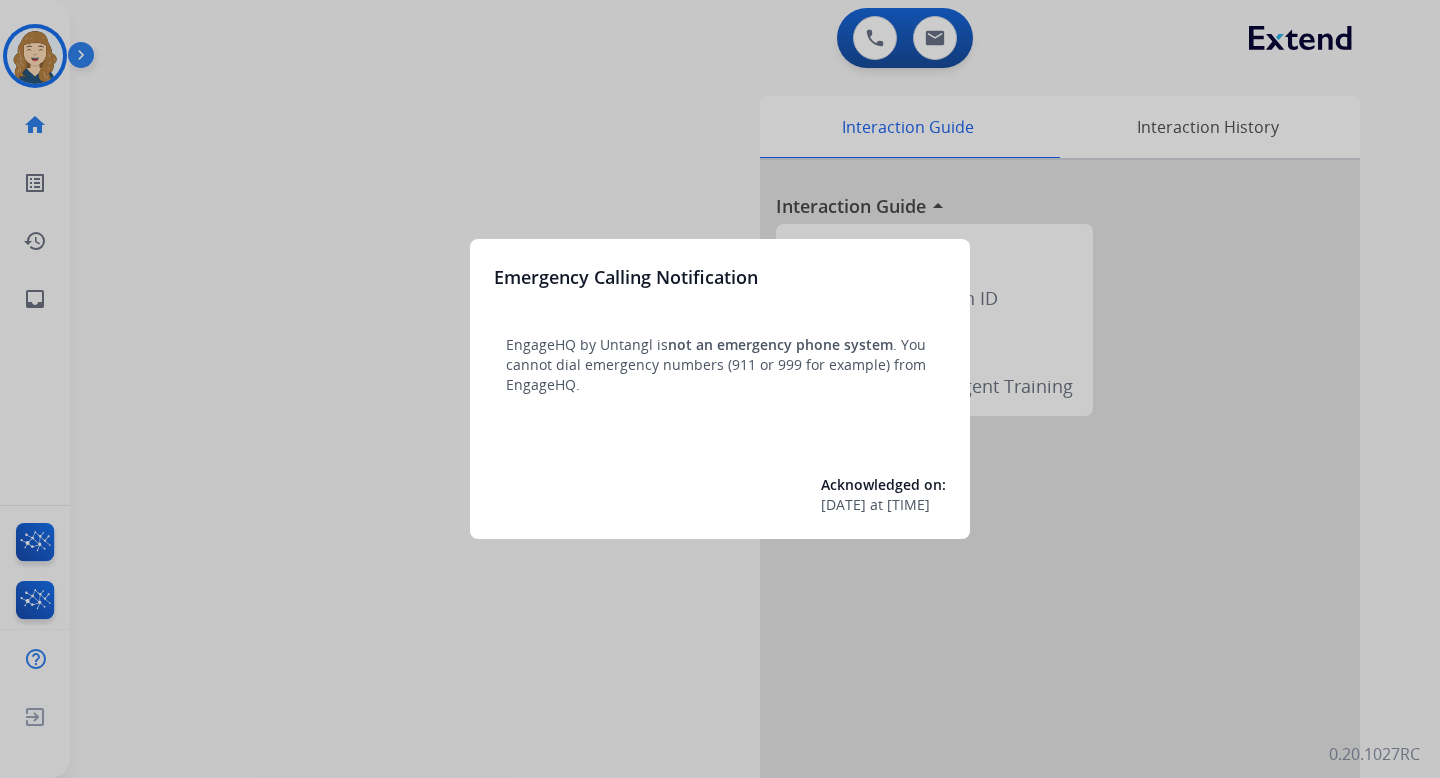click at bounding box center [720, 389] 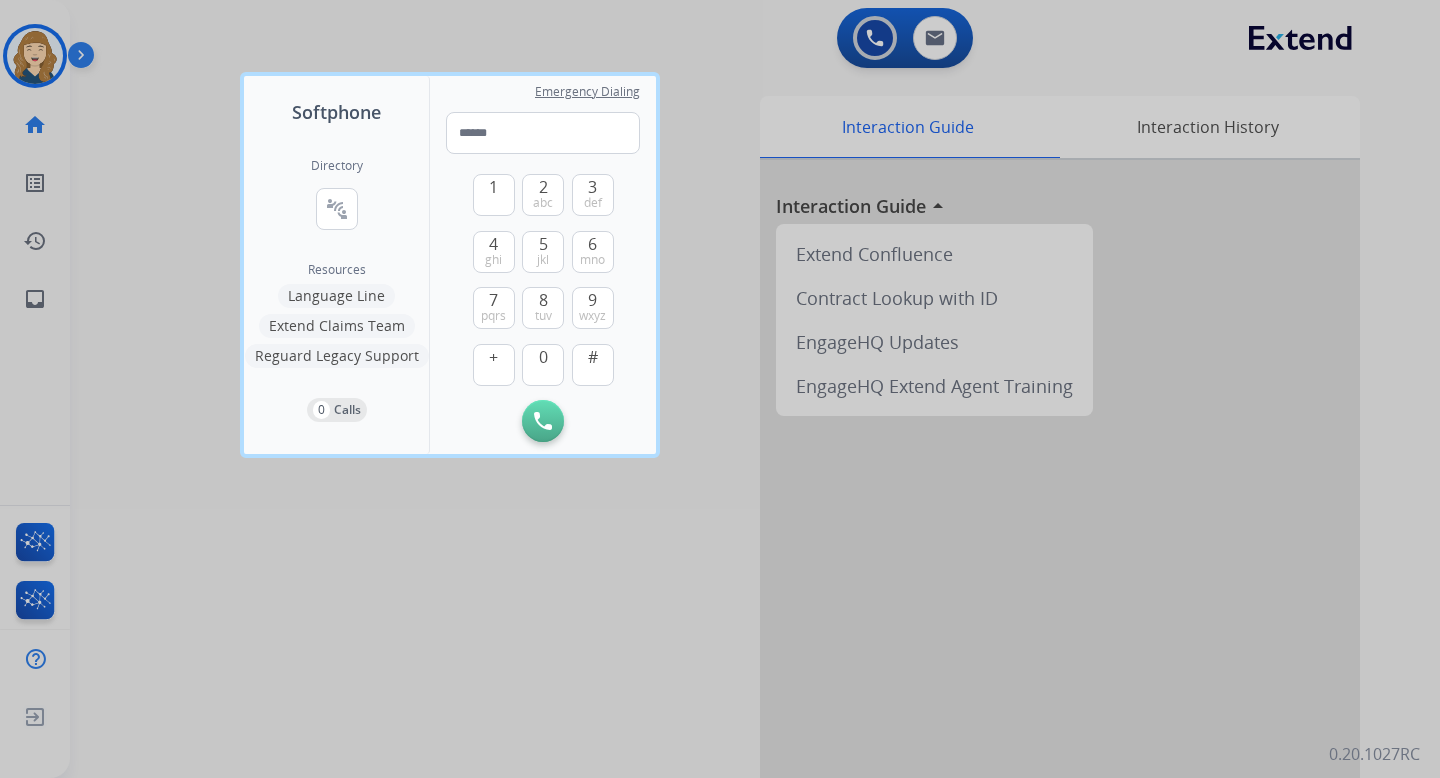 click at bounding box center [720, 389] 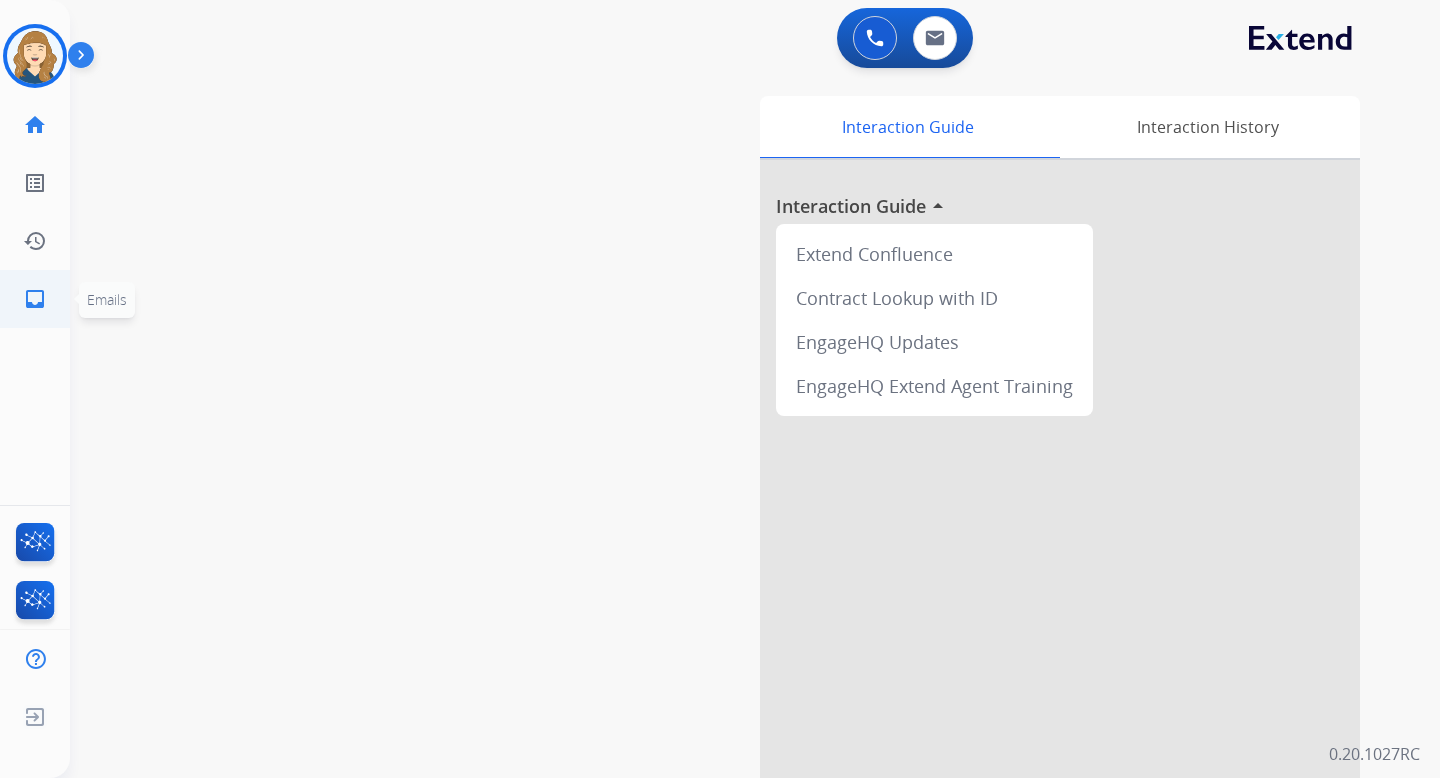 click on "inbox" 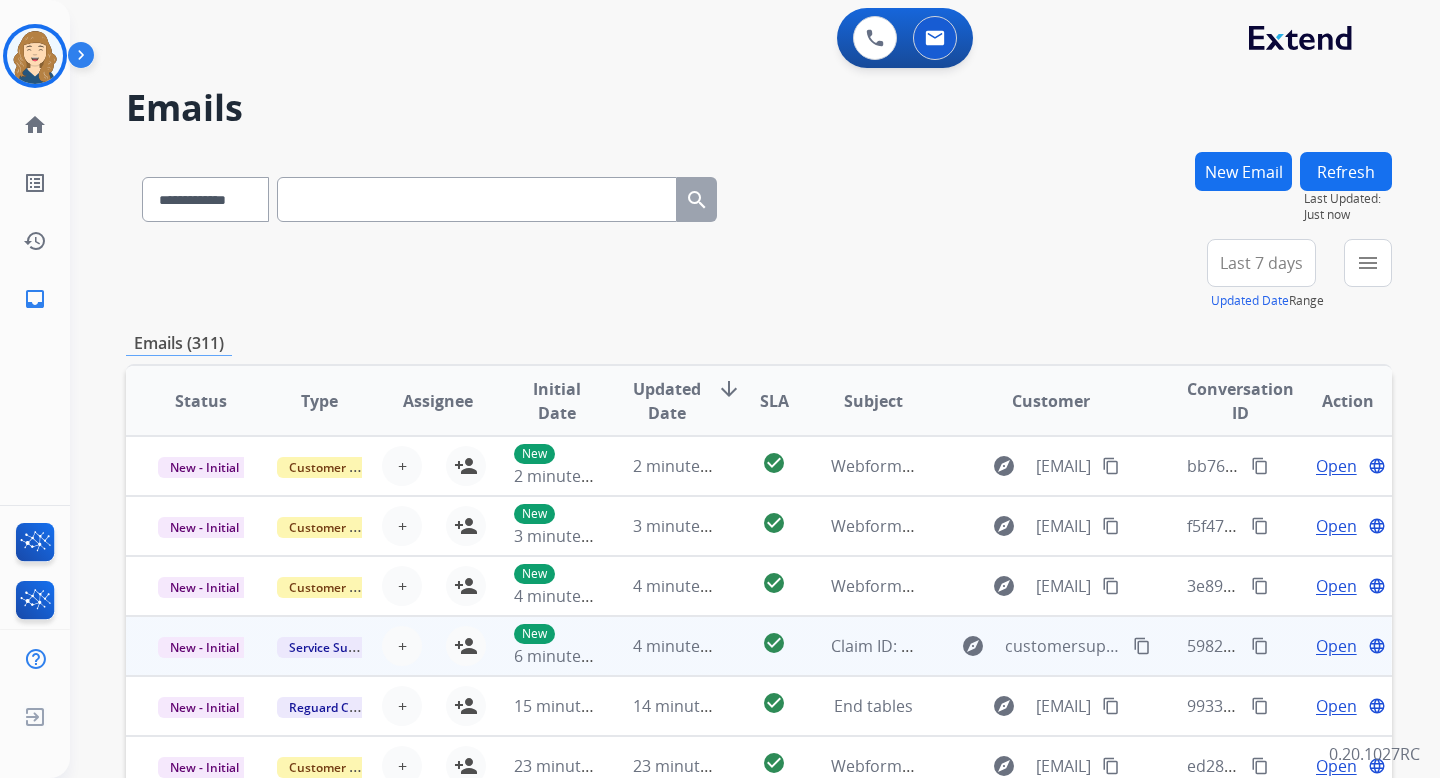 scroll, scrollTop: 2, scrollLeft: 0, axis: vertical 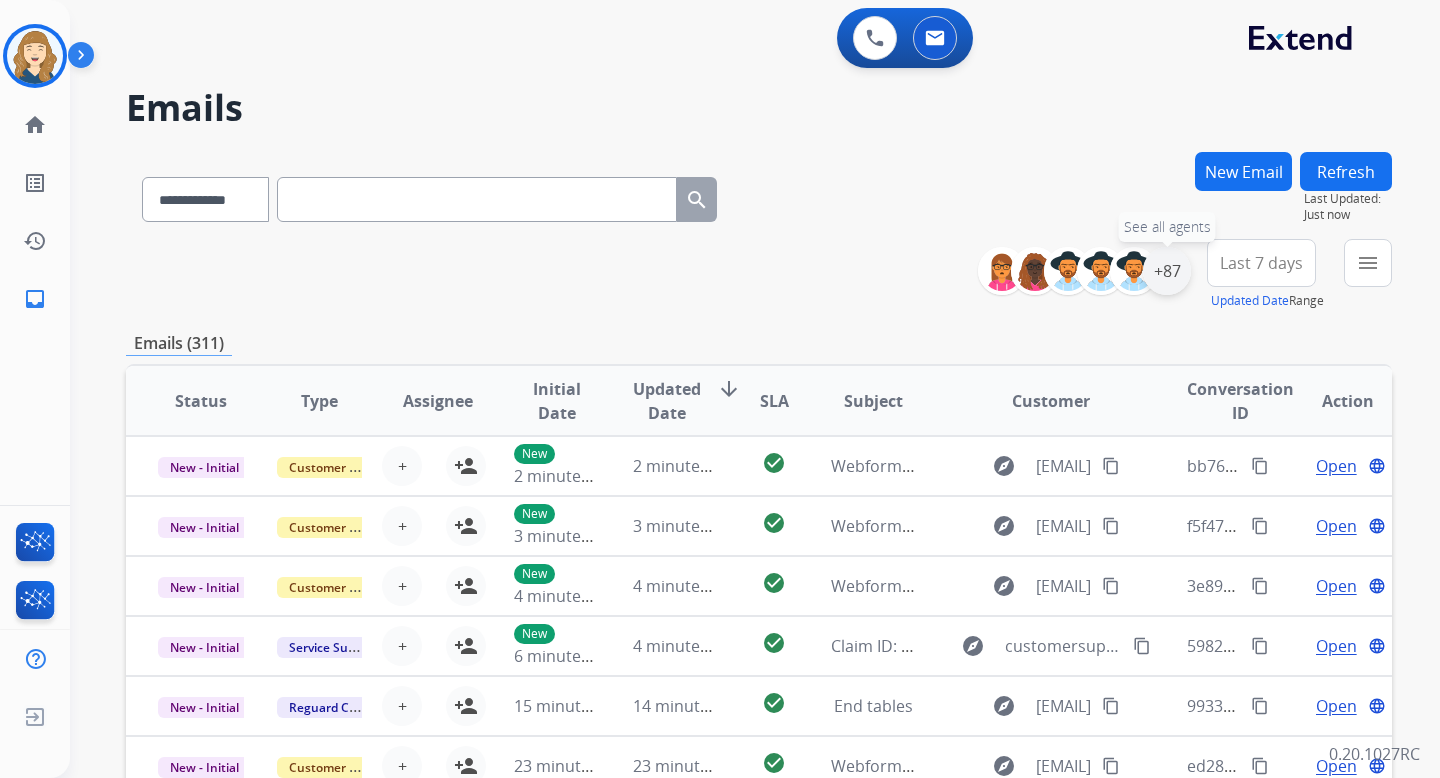 click on "+87" at bounding box center [1167, 271] 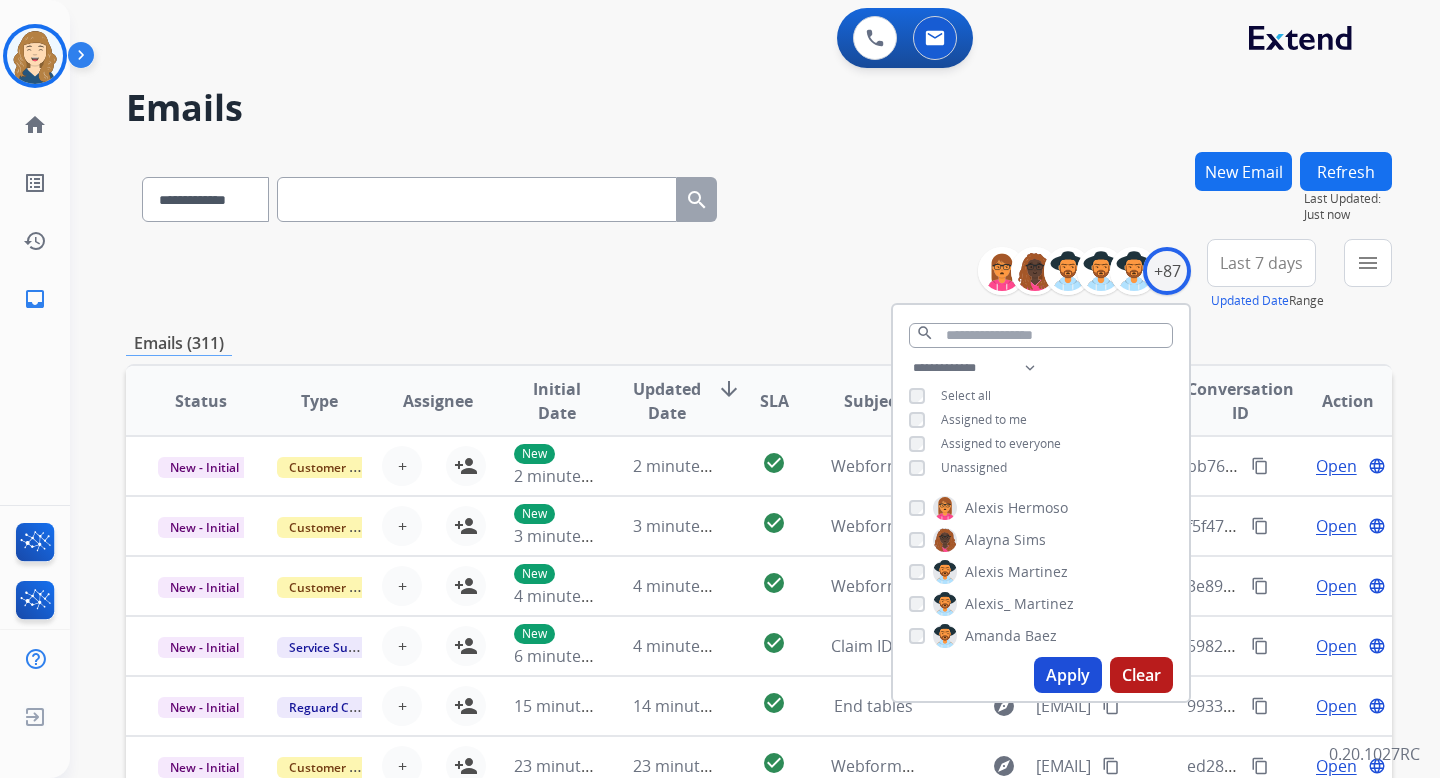 click on "Alexis" at bounding box center (984, 508) 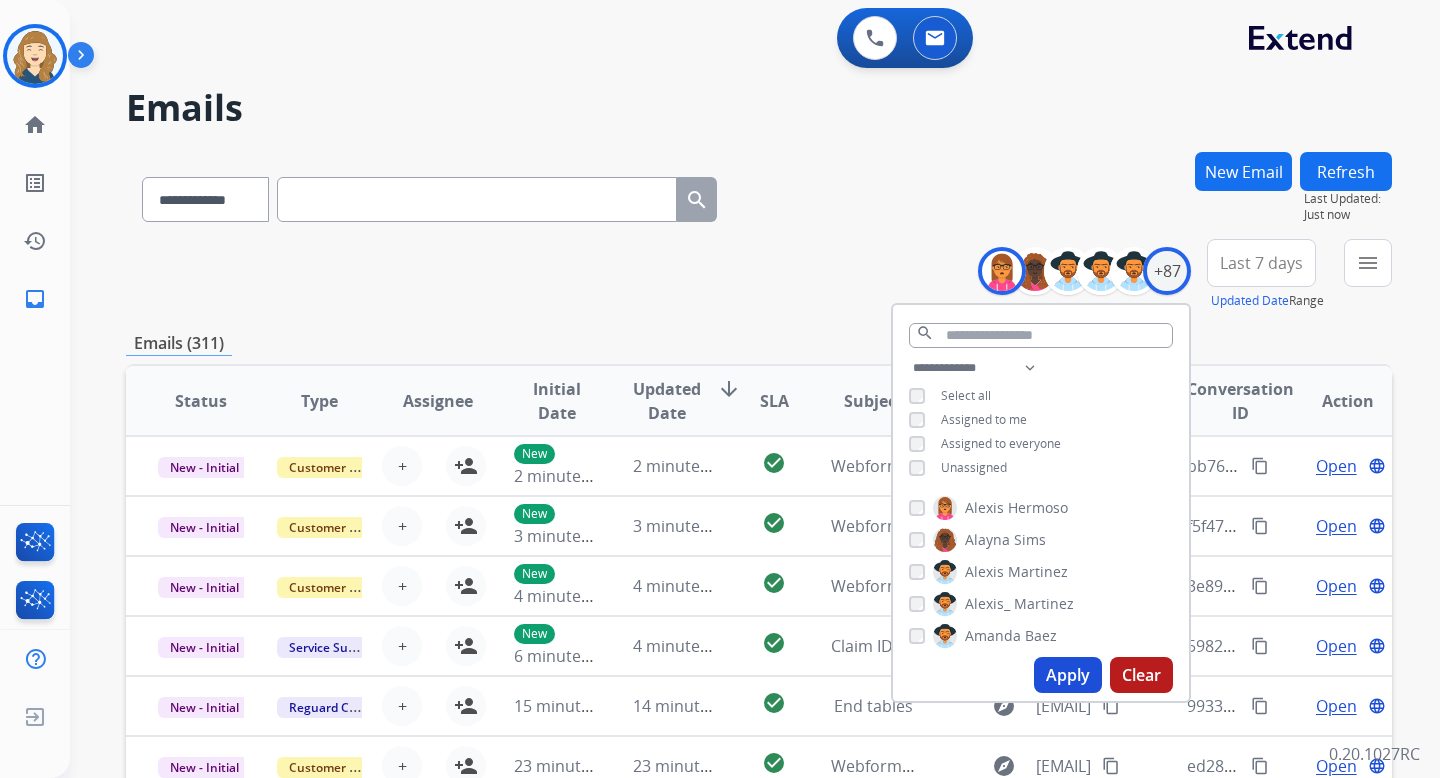 click on "Apply" at bounding box center [1068, 675] 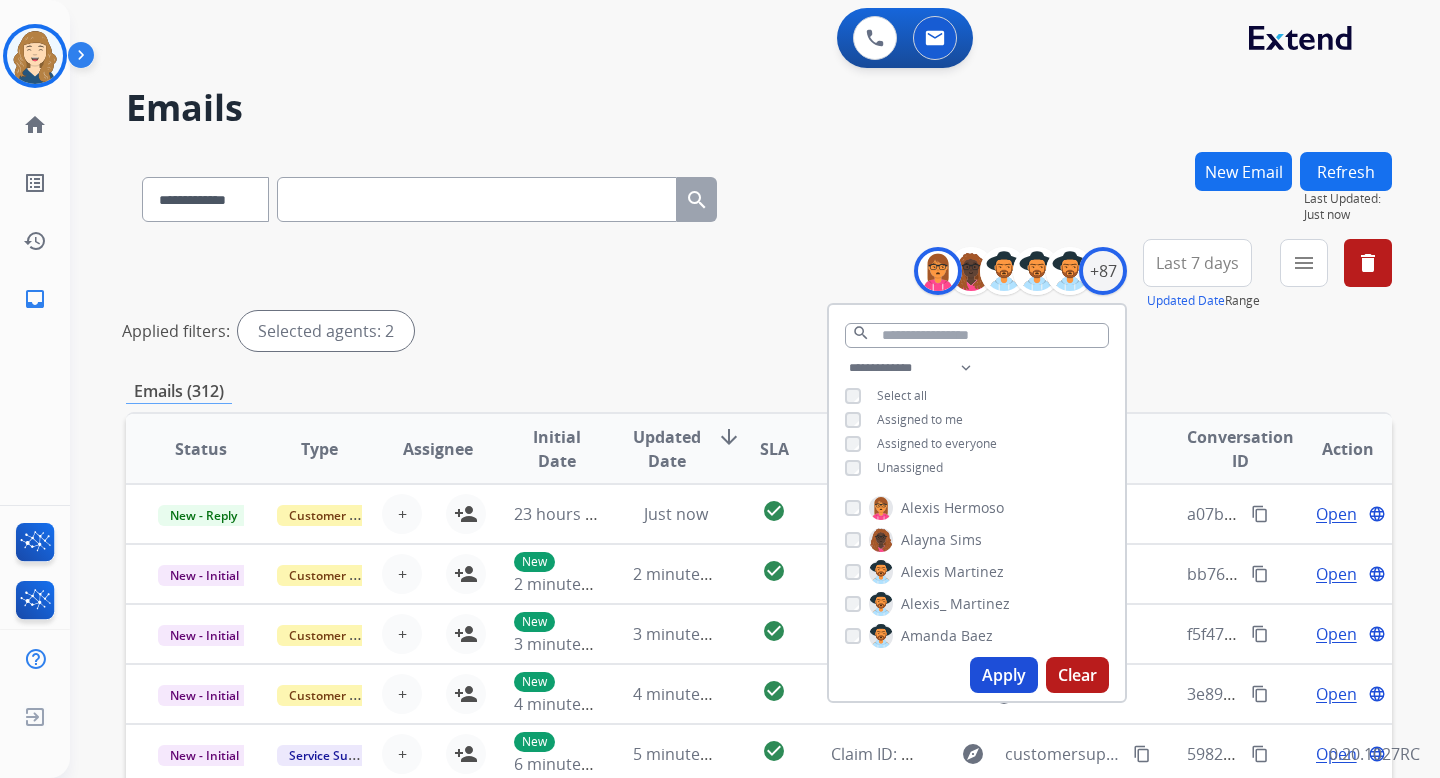 click on "Apply" at bounding box center (1004, 675) 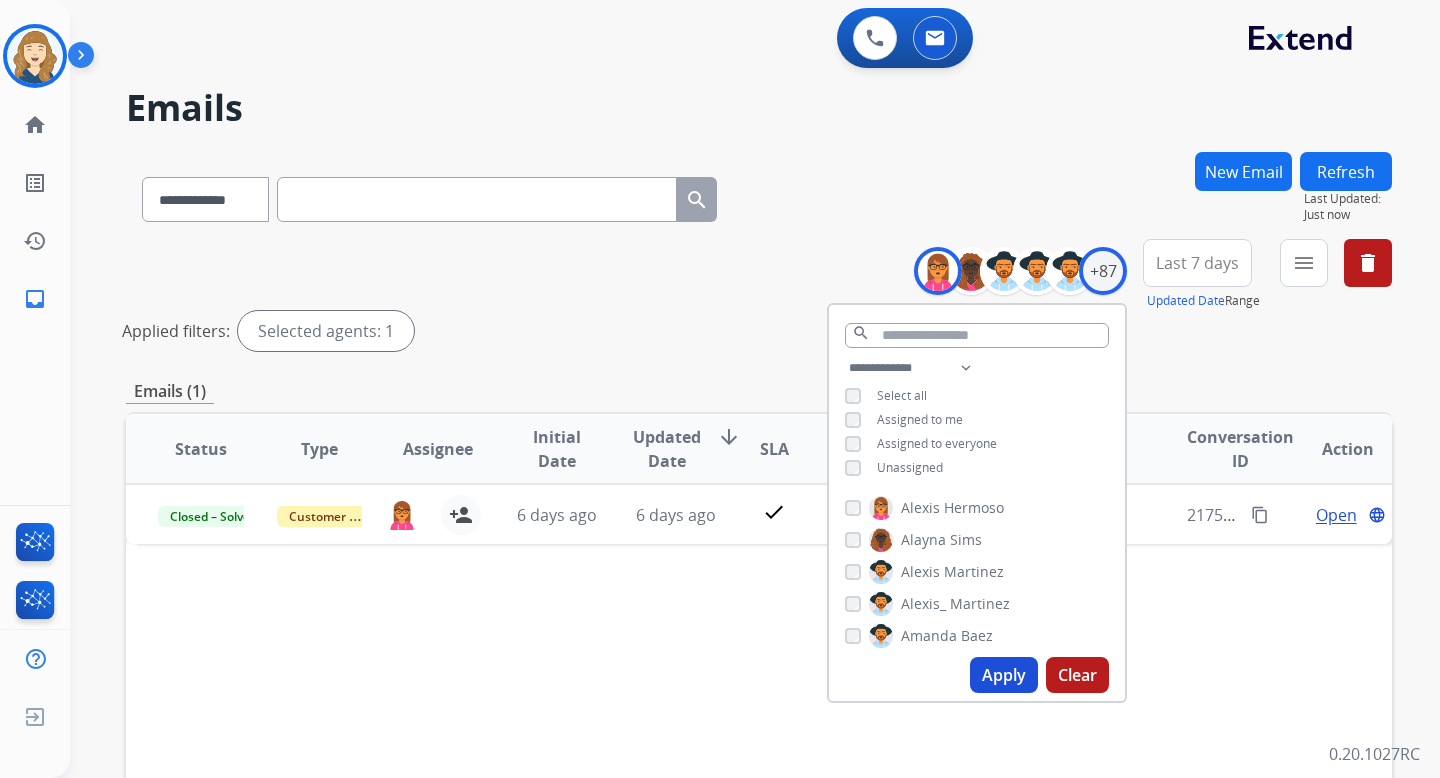 click on "Emails (1)" at bounding box center (759, 391) 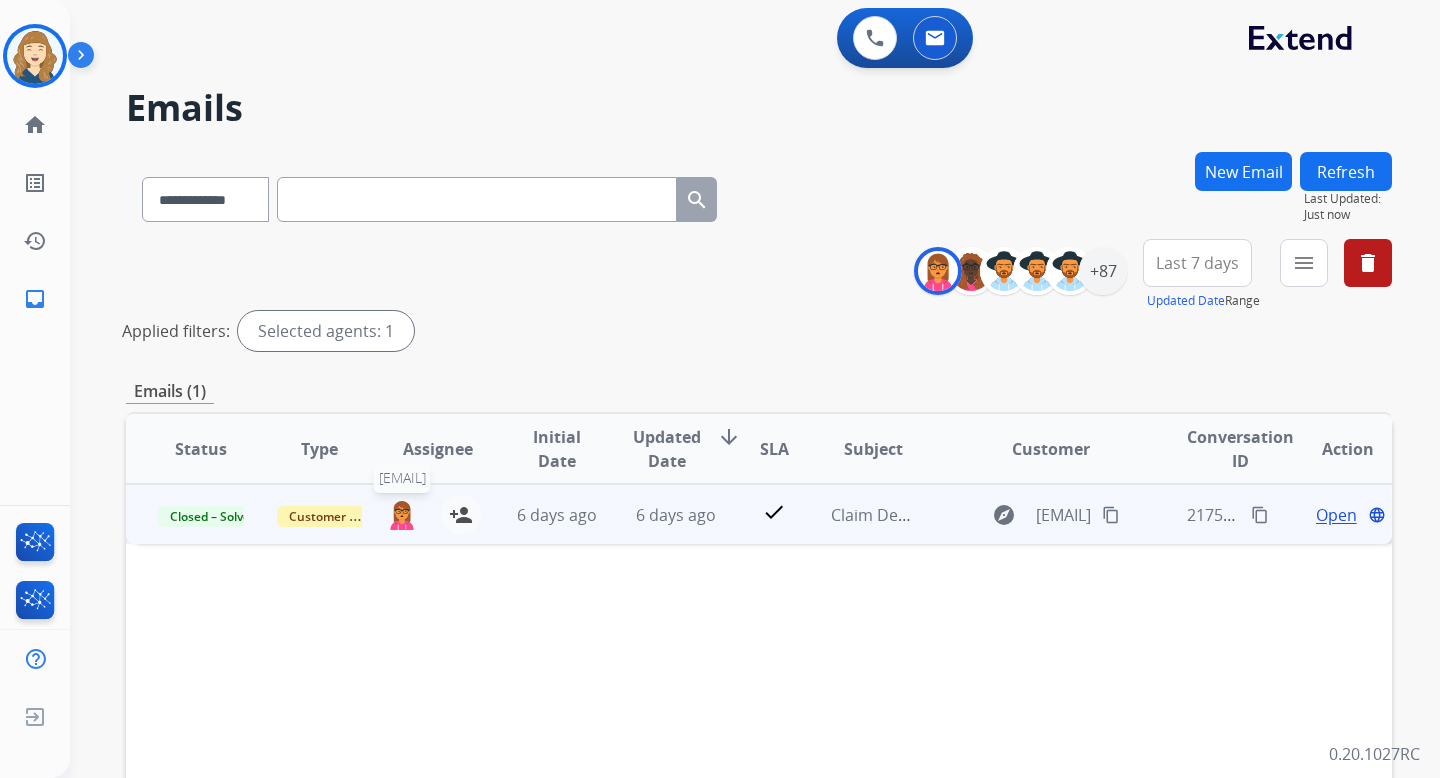 click at bounding box center (402, 514) 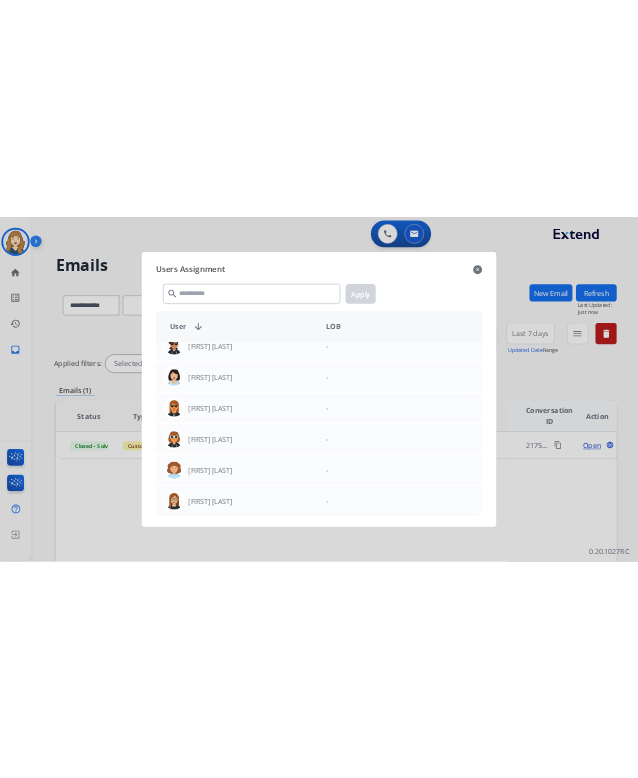 scroll, scrollTop: 15859, scrollLeft: 0, axis: vertical 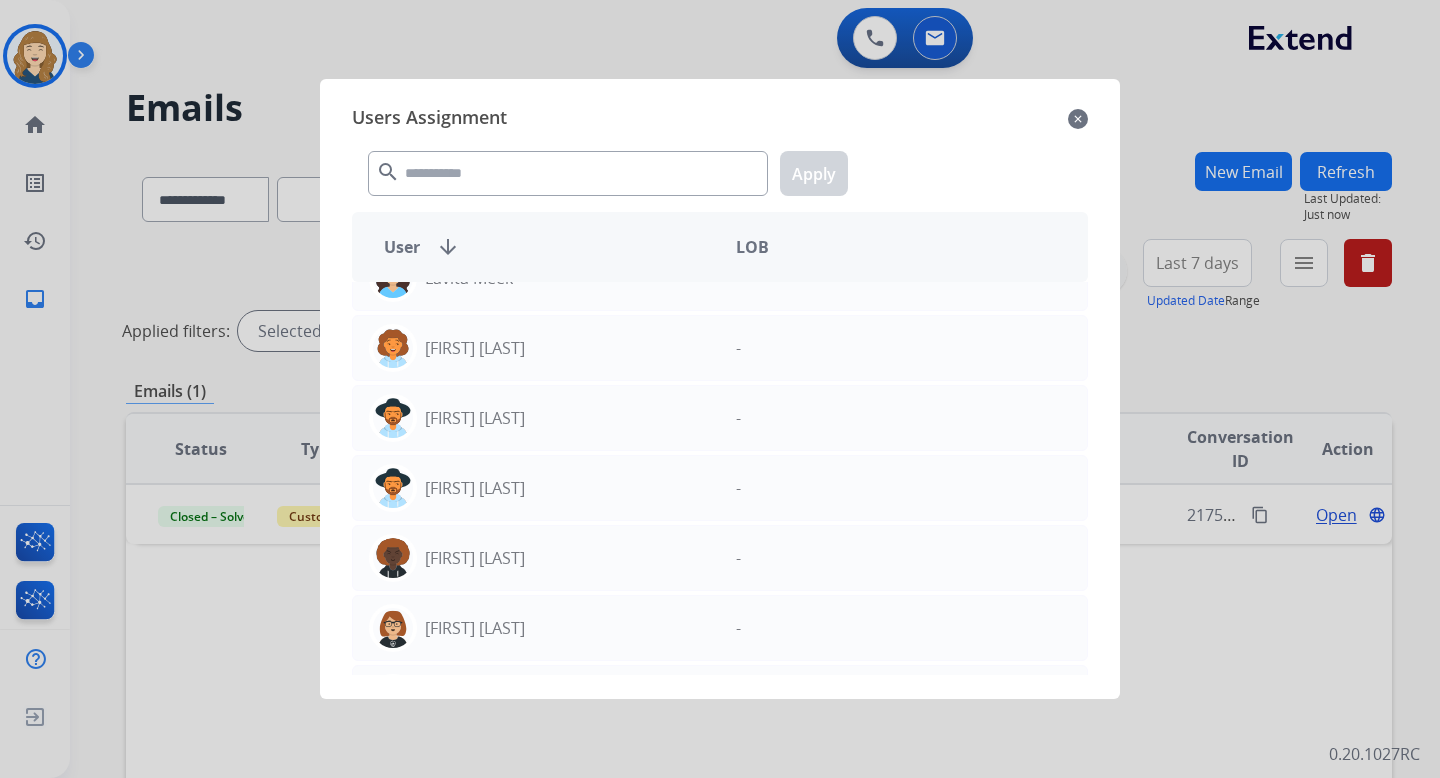 click on "close" 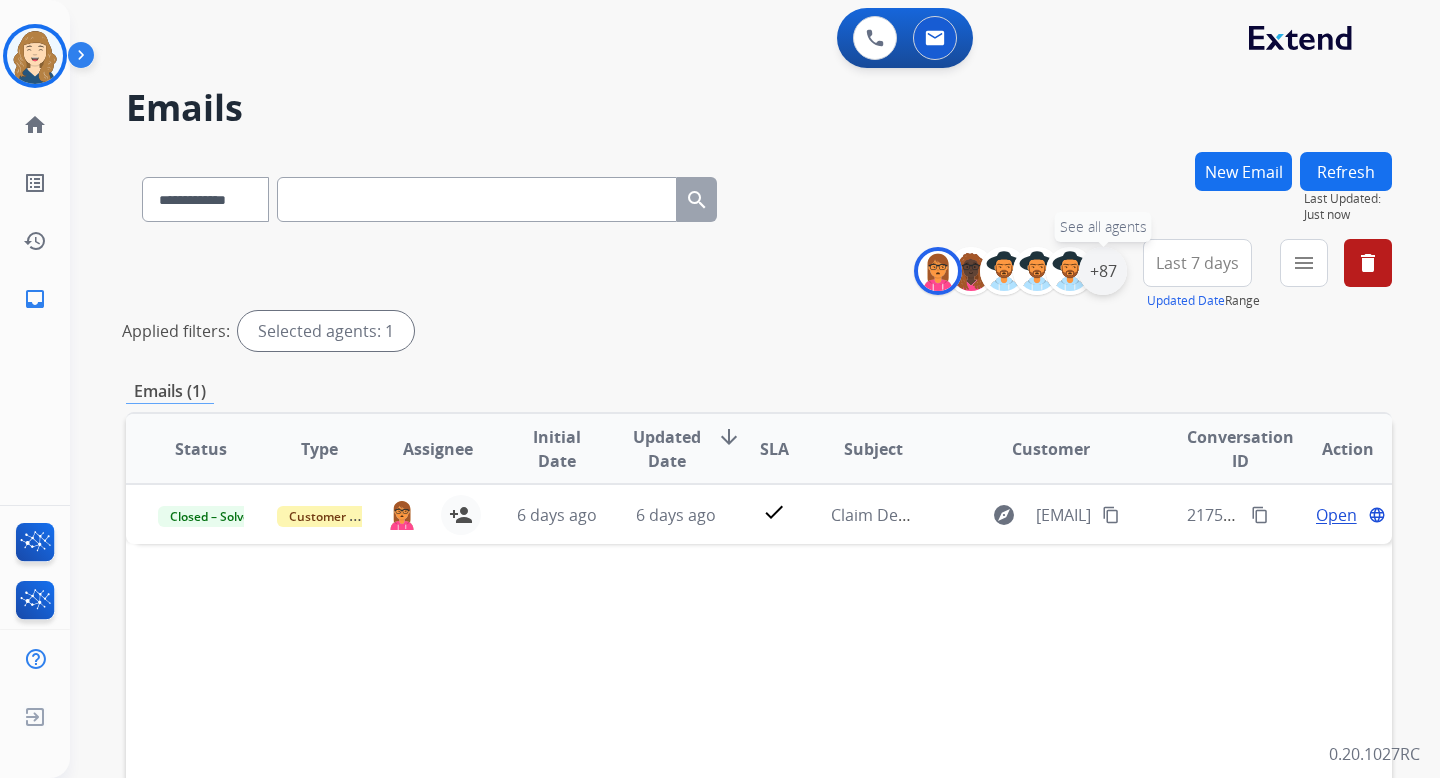 click on "+87" at bounding box center [1103, 271] 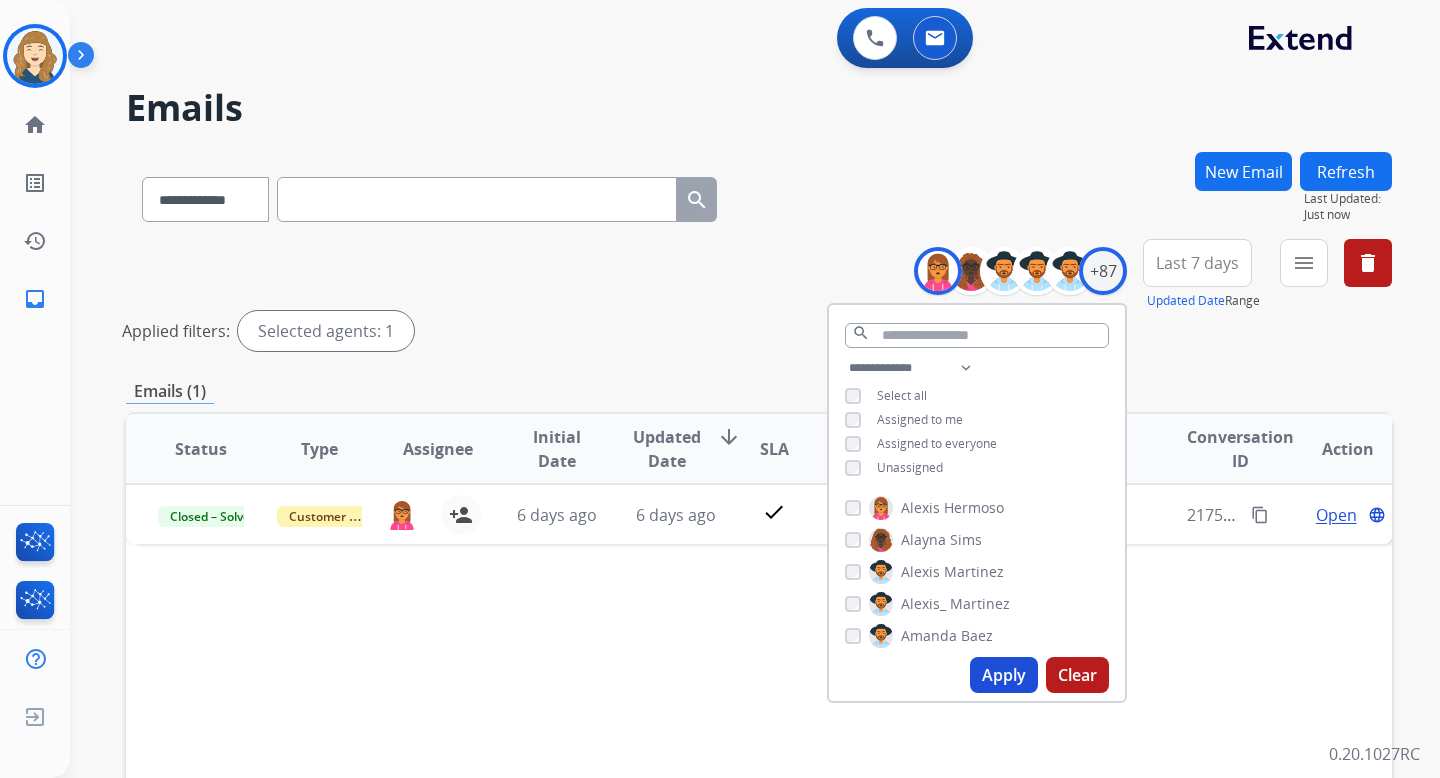 click on "**********" at bounding box center [759, 299] 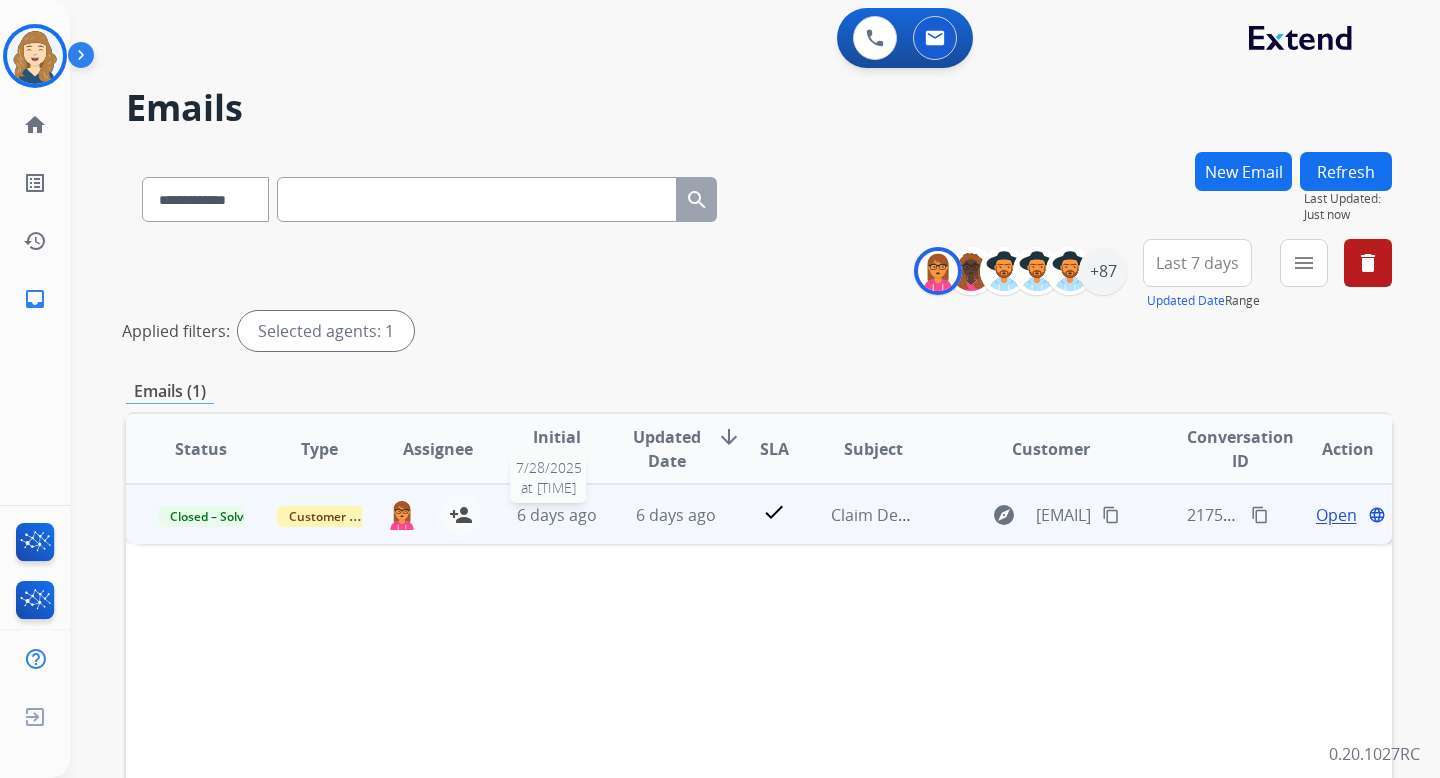 click on "6 days ago" at bounding box center (557, 515) 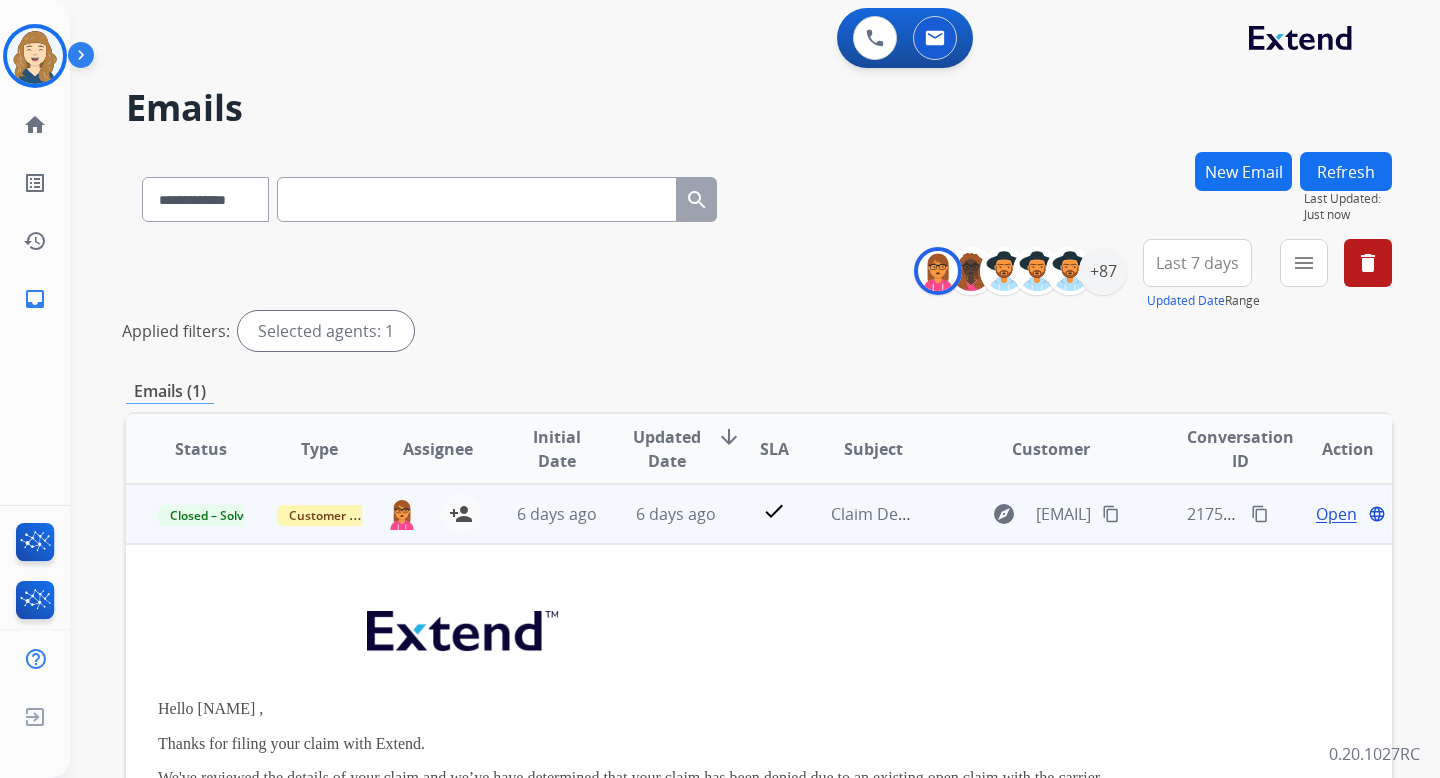 click on "Open" at bounding box center [1336, 514] 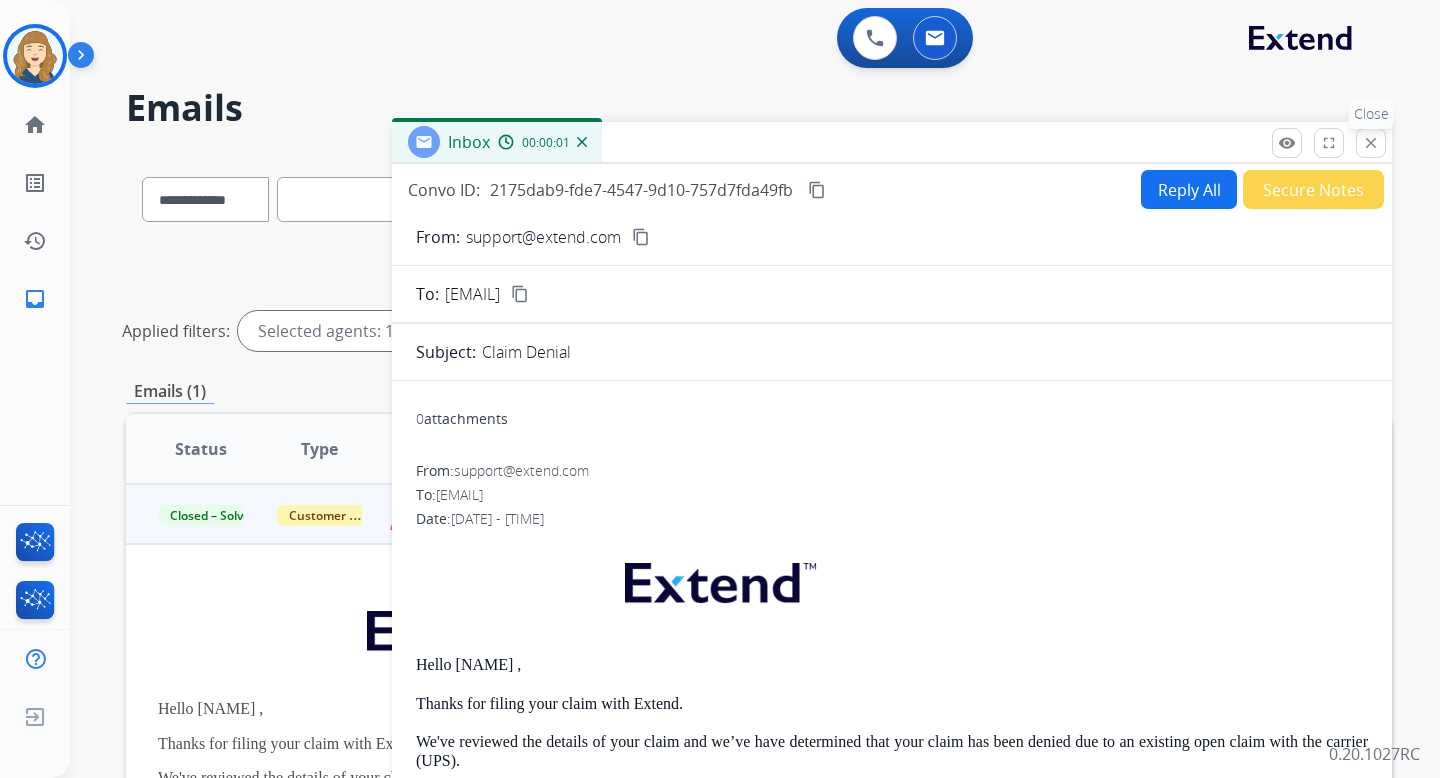 click on "close" at bounding box center (1371, 143) 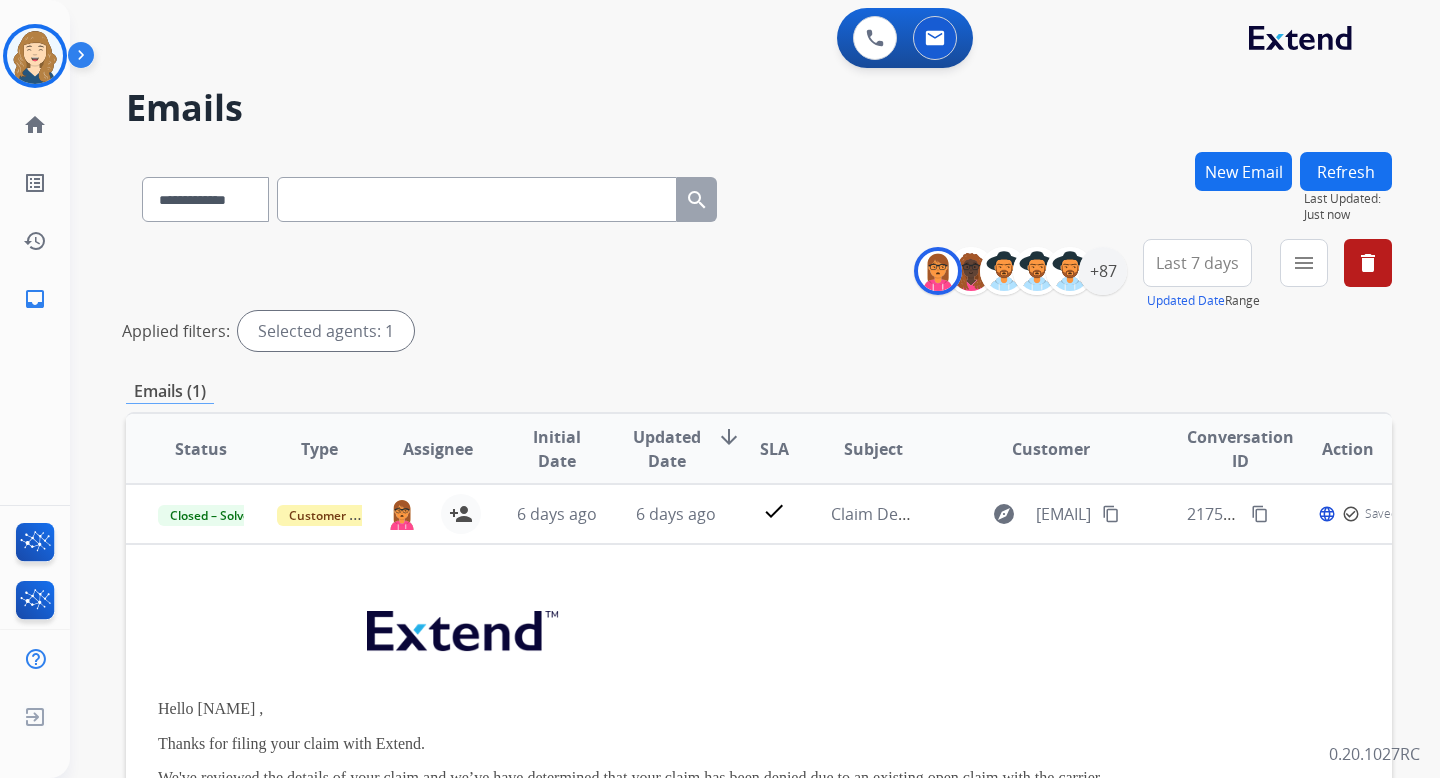 click on "New Email" at bounding box center (1243, 171) 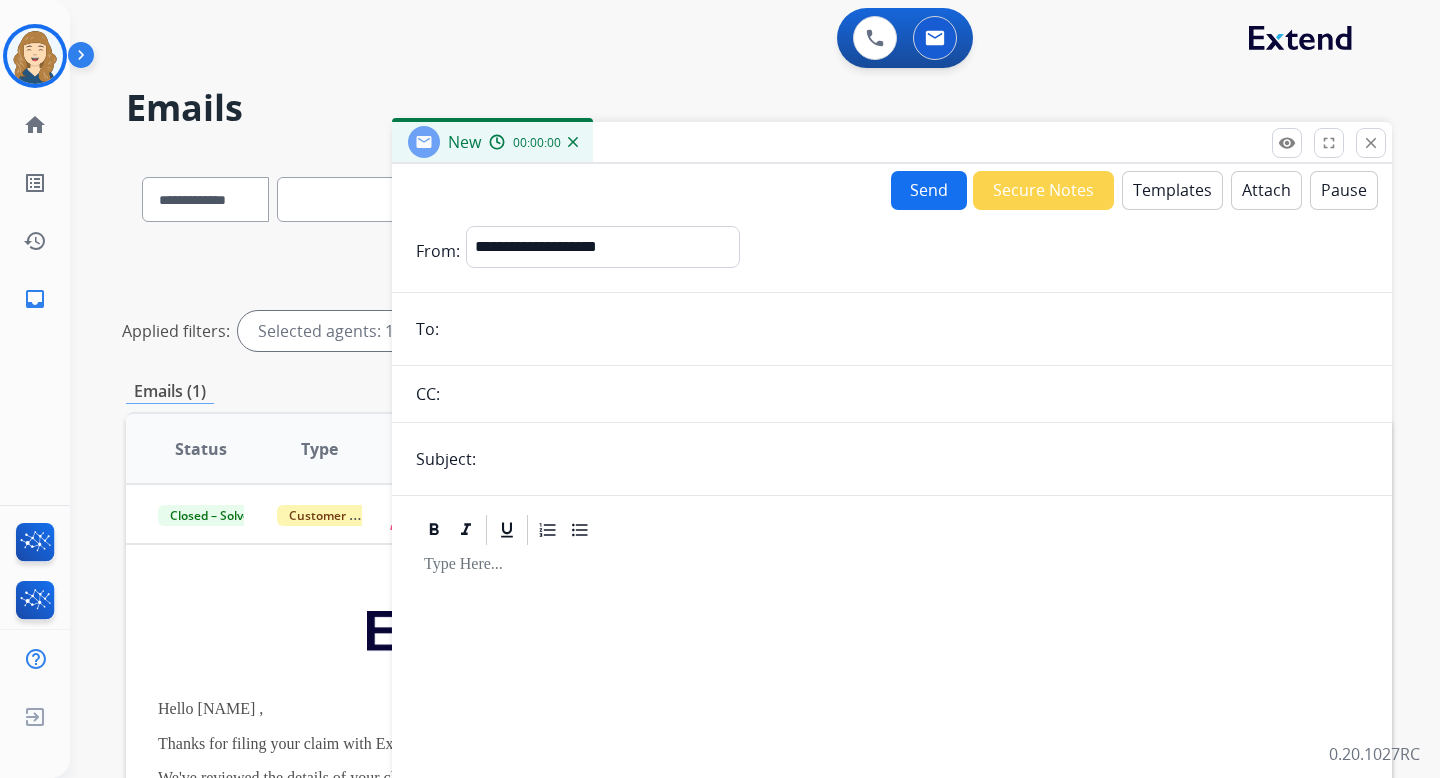 click on "Emails" at bounding box center [759, 108] 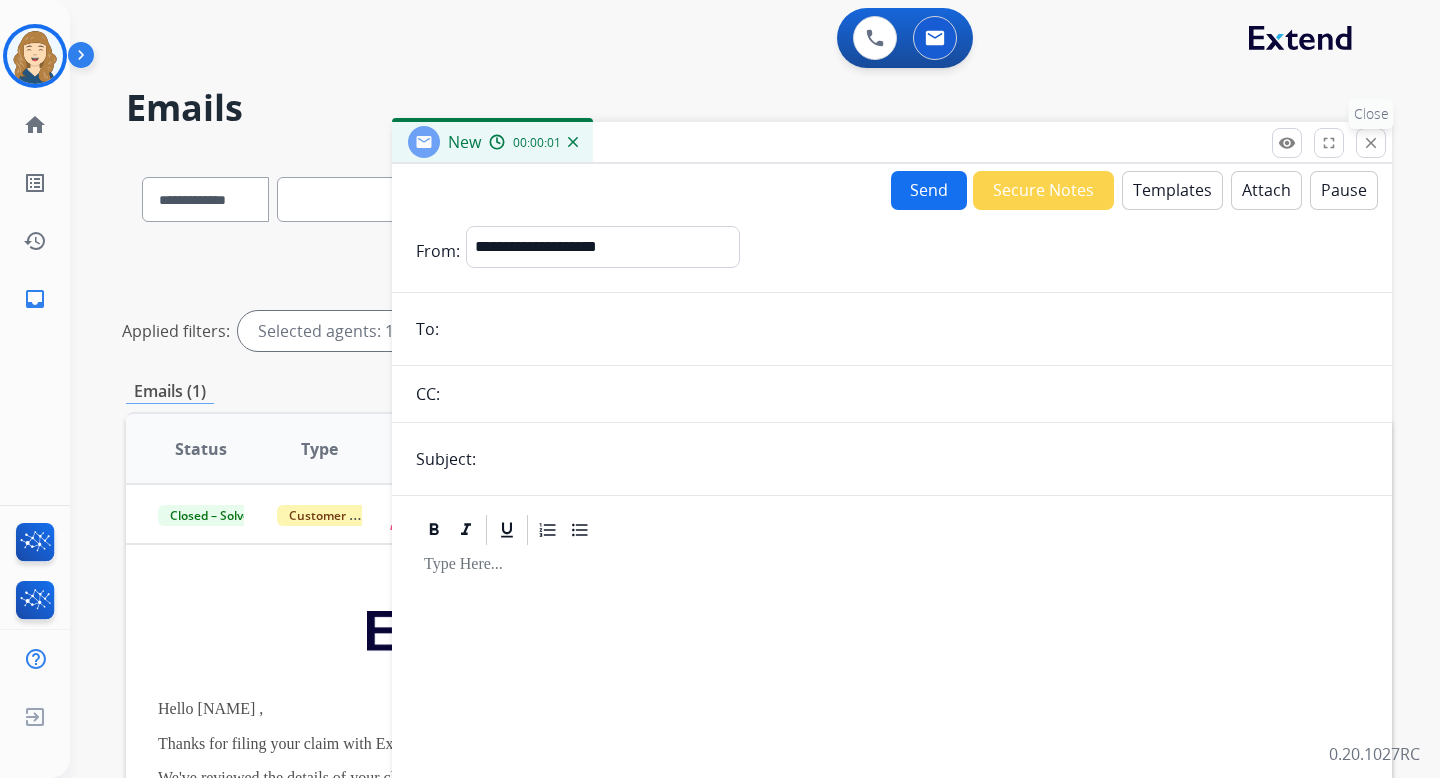 click on "close" at bounding box center (1371, 143) 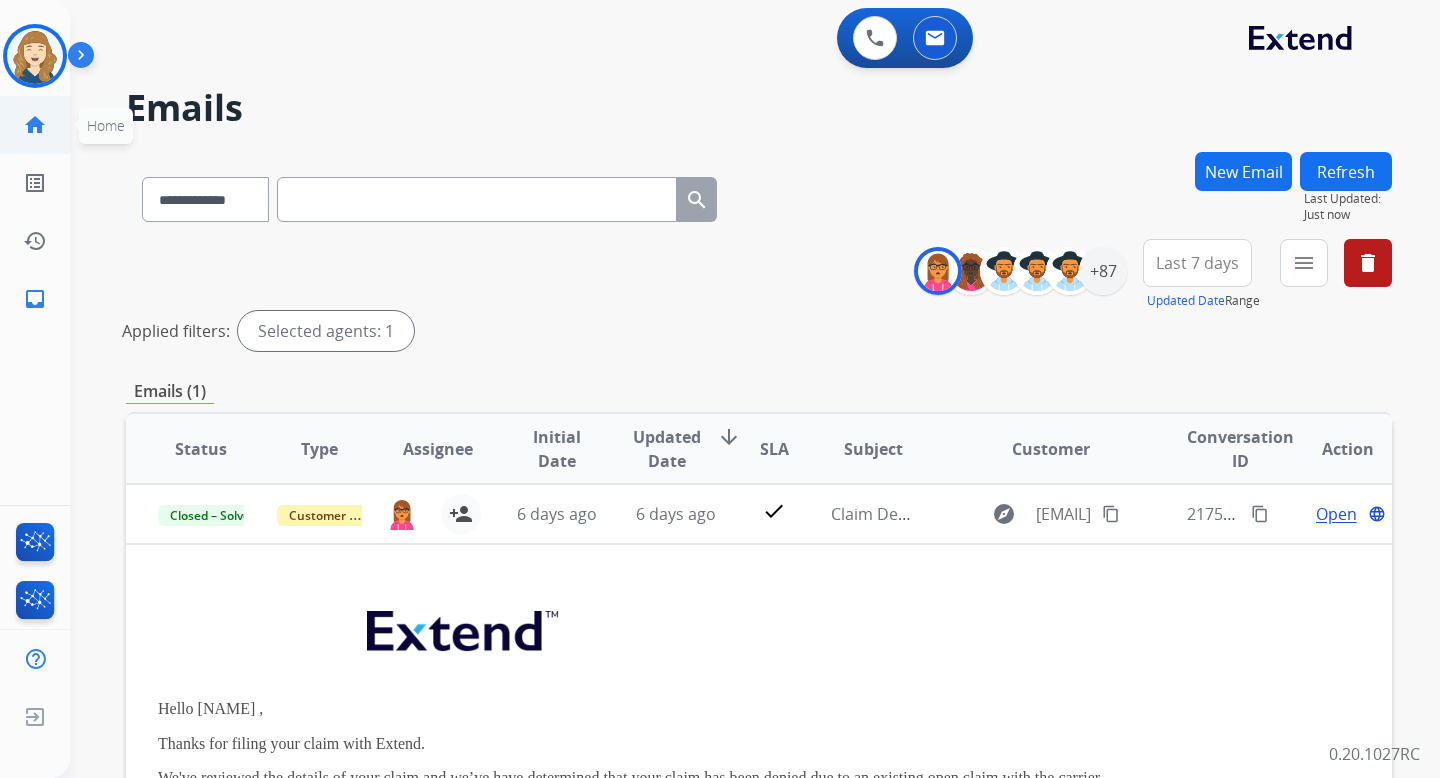 click on "home" 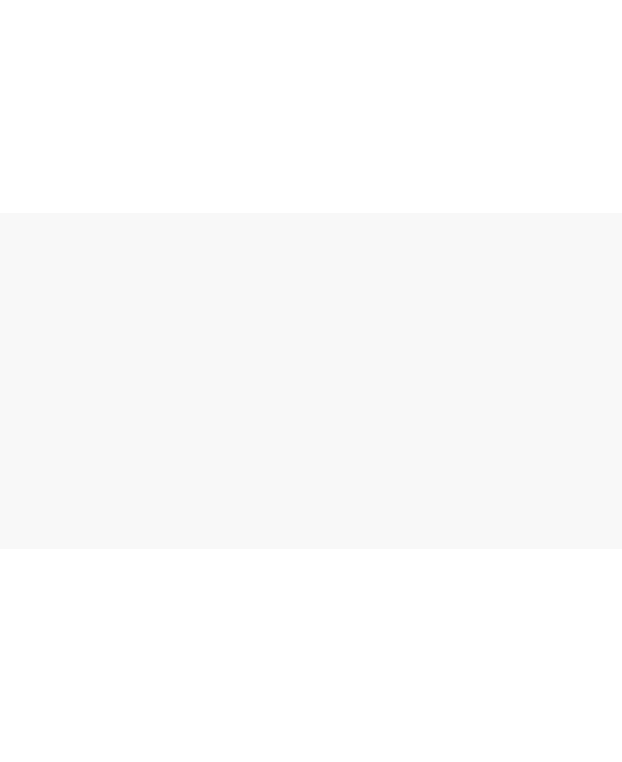 scroll, scrollTop: 0, scrollLeft: 0, axis: both 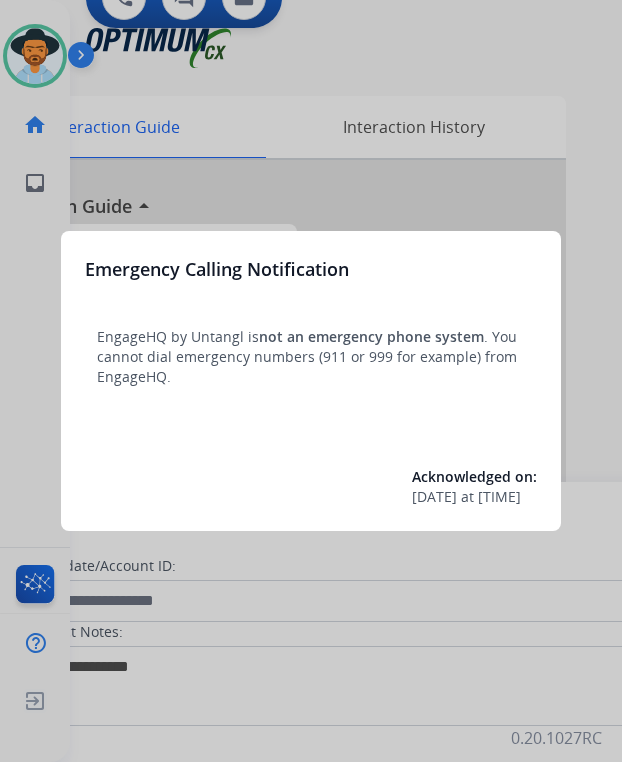 click at bounding box center (311, 381) 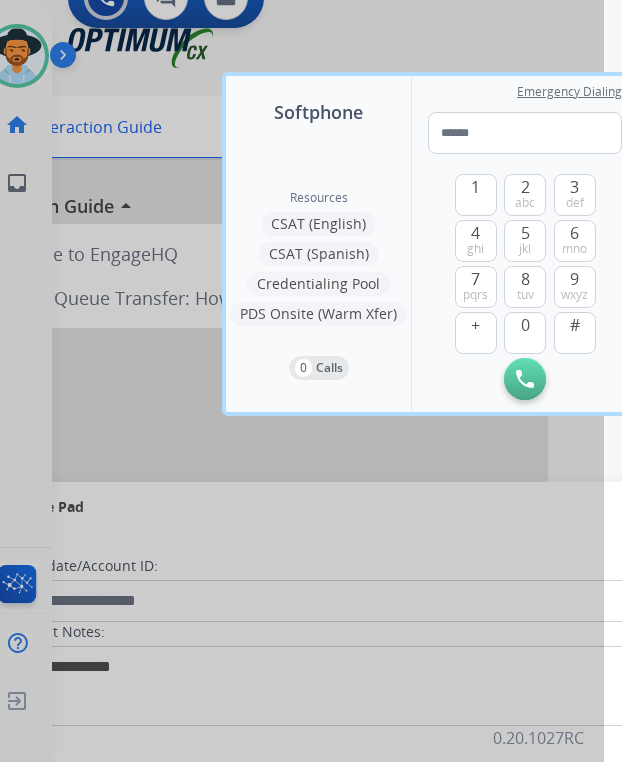 click at bounding box center [293, 381] 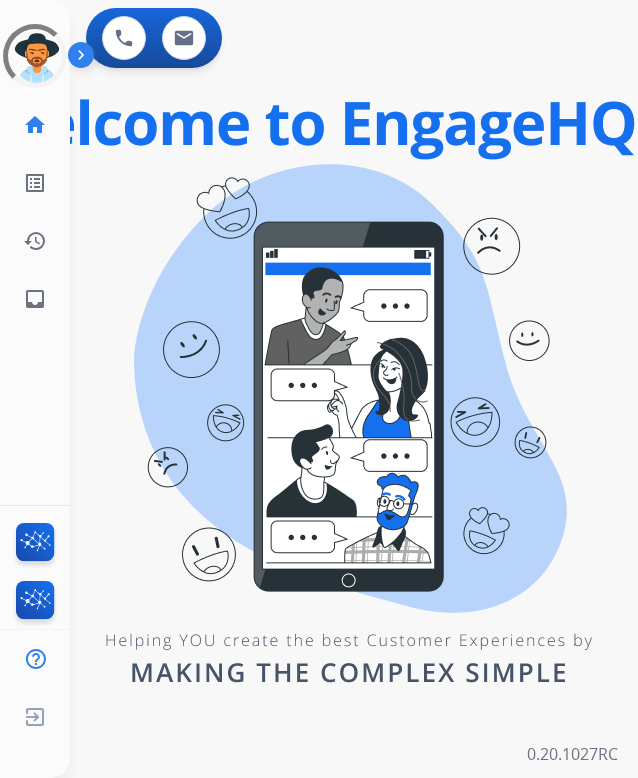 scroll, scrollTop: 0, scrollLeft: 0, axis: both 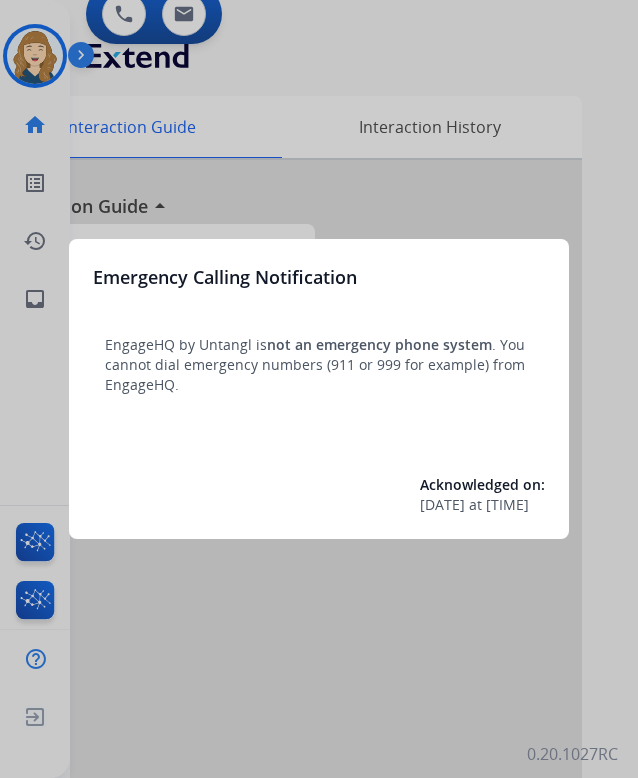 click at bounding box center (319, 389) 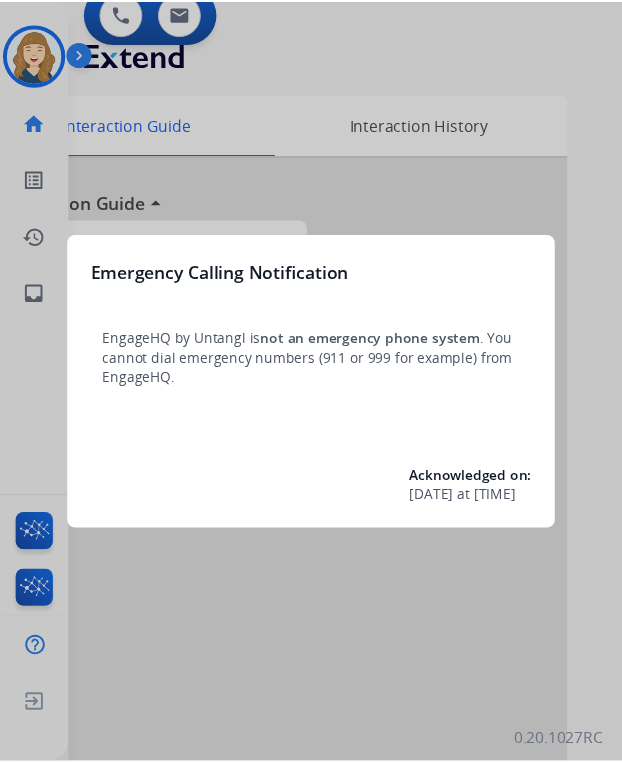 scroll, scrollTop: 0, scrollLeft: 18, axis: horizontal 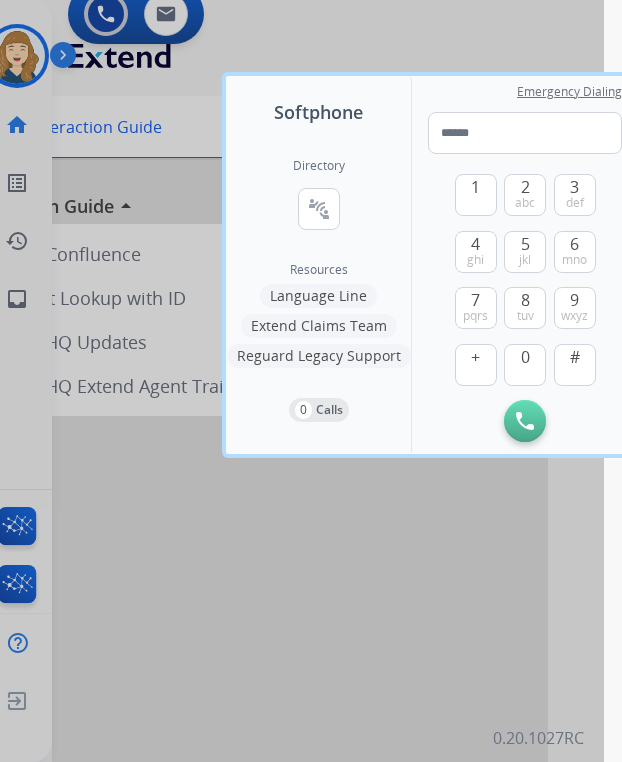 click at bounding box center (293, 381) 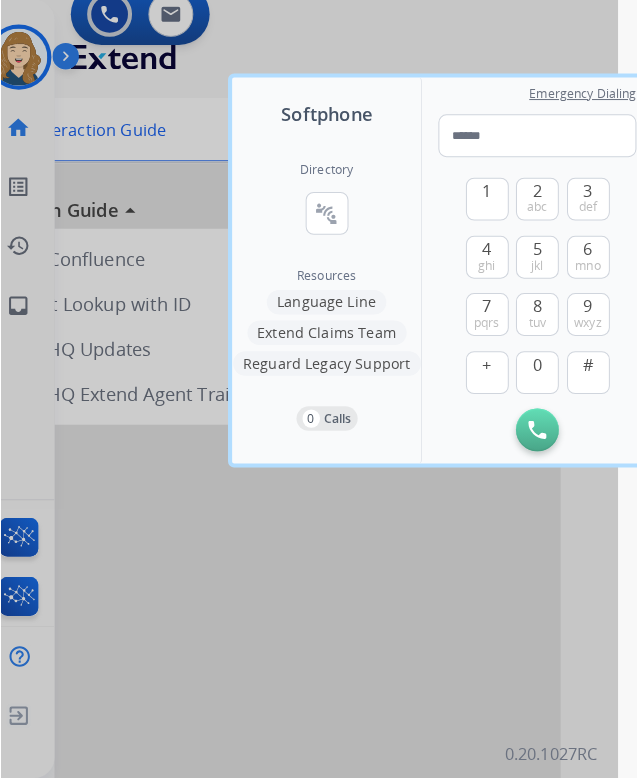 scroll, scrollTop: 0, scrollLeft: 0, axis: both 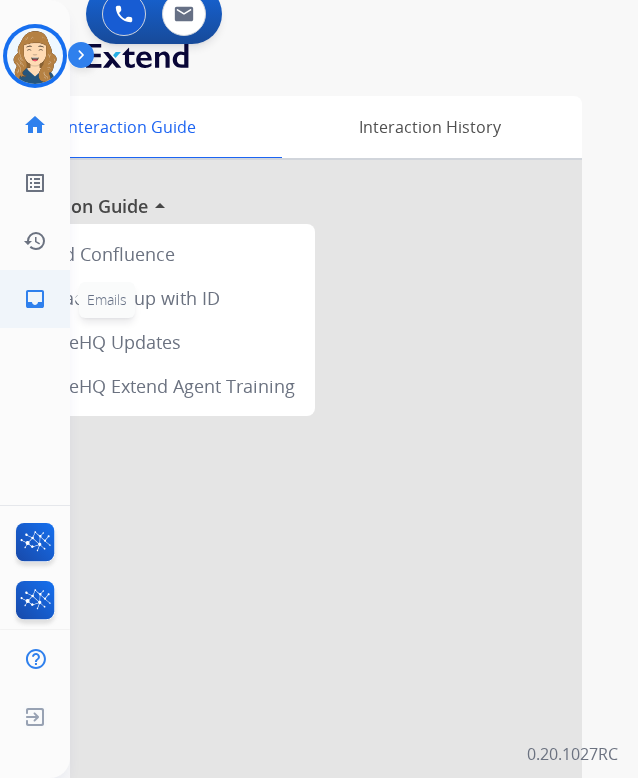 click on "inbox" 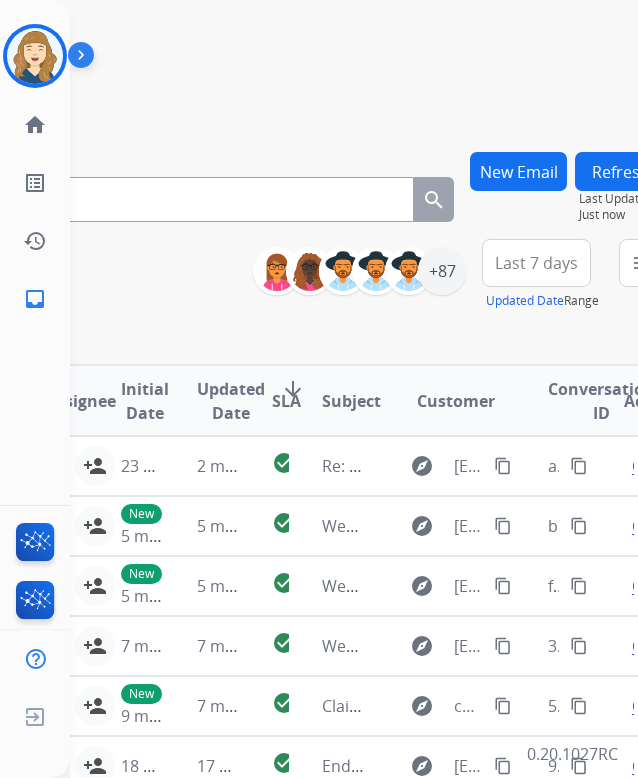 scroll, scrollTop: 0, scrollLeft: 289, axis: horizontal 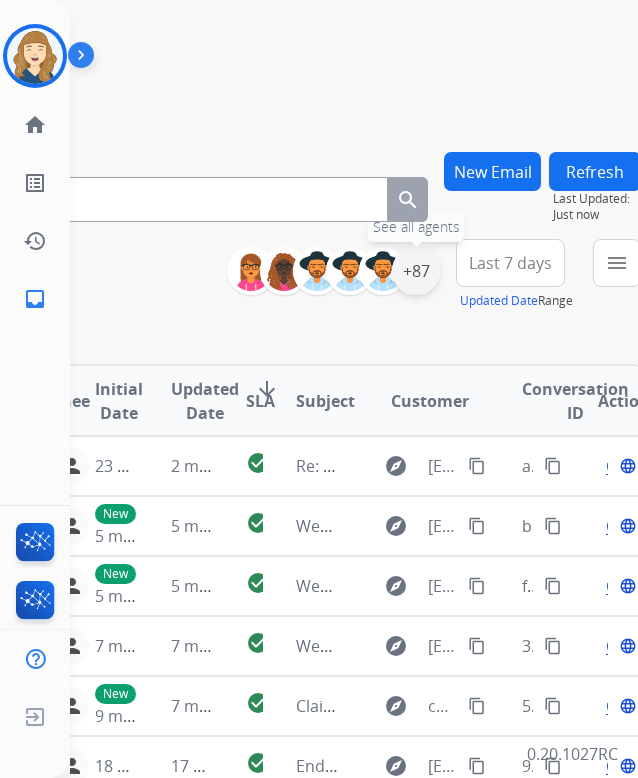 click on "+87" at bounding box center (416, 271) 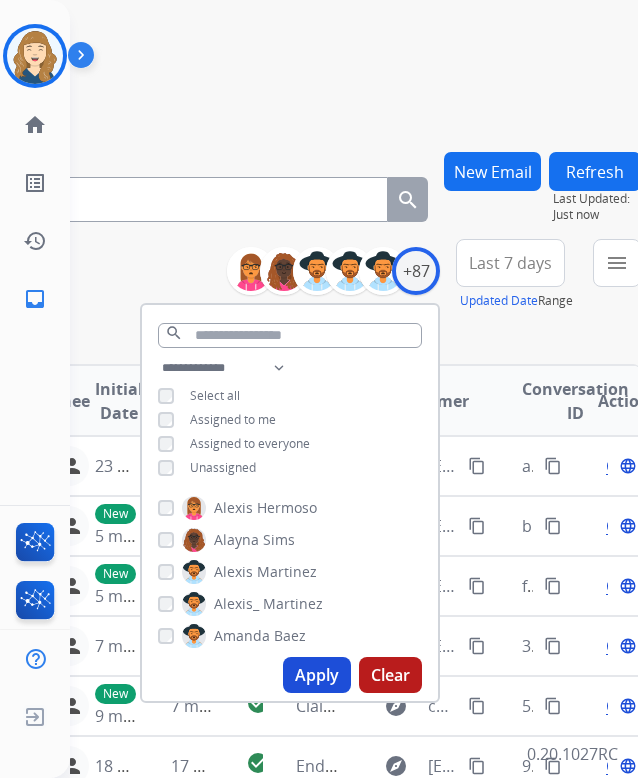 click on "Emails (311)" at bounding box center [239, 343] 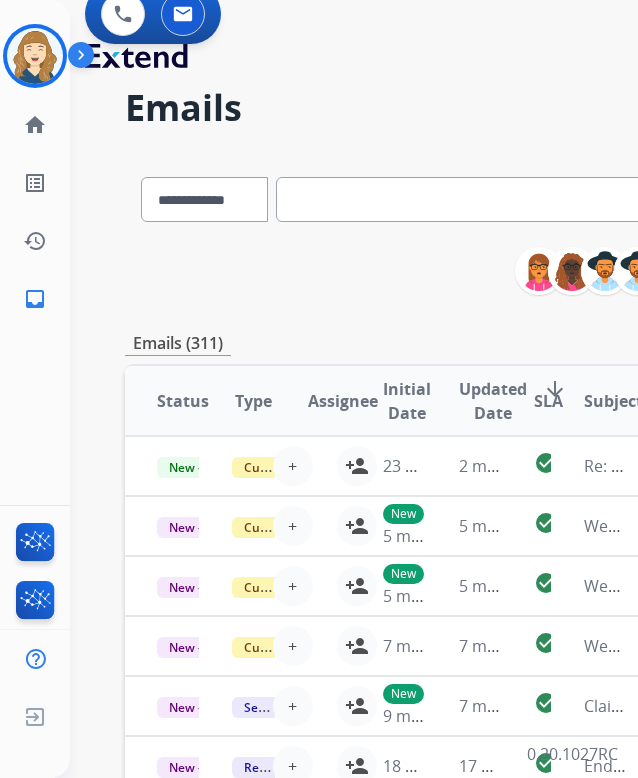 scroll, scrollTop: 0, scrollLeft: 0, axis: both 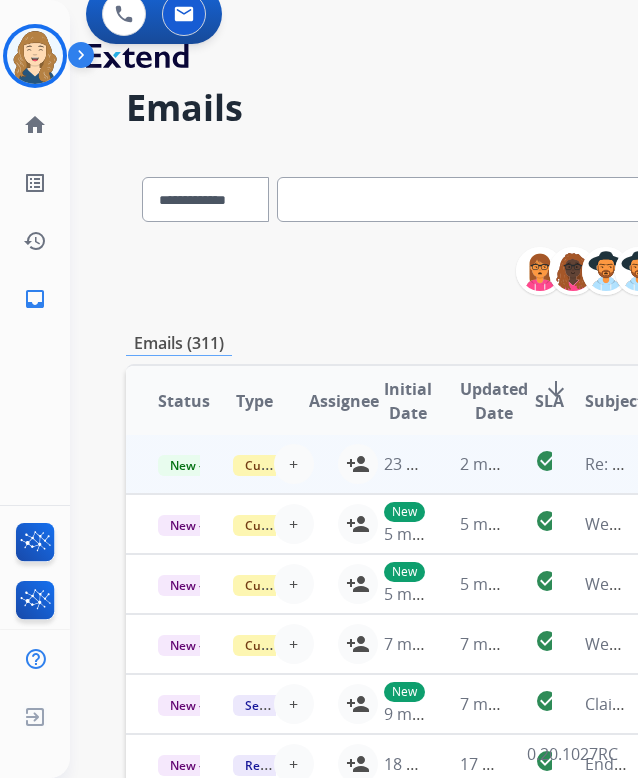 click on "23 hours ago" at bounding box center (389, 464) 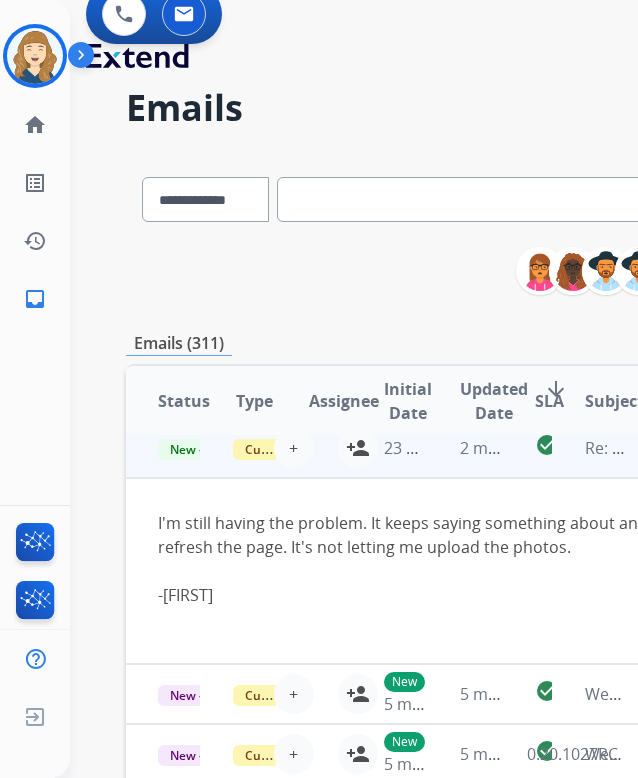scroll, scrollTop: 0, scrollLeft: 0, axis: both 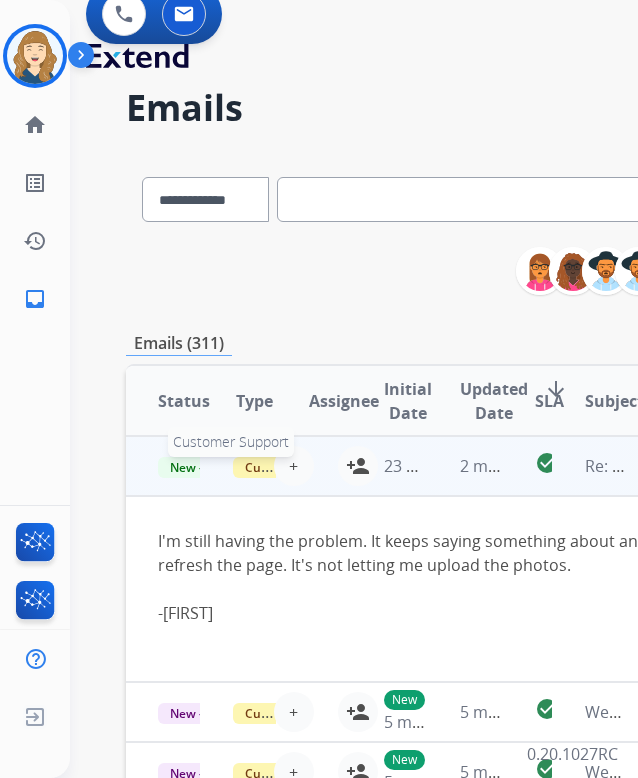 click on "Customer Support" at bounding box center (298, 467) 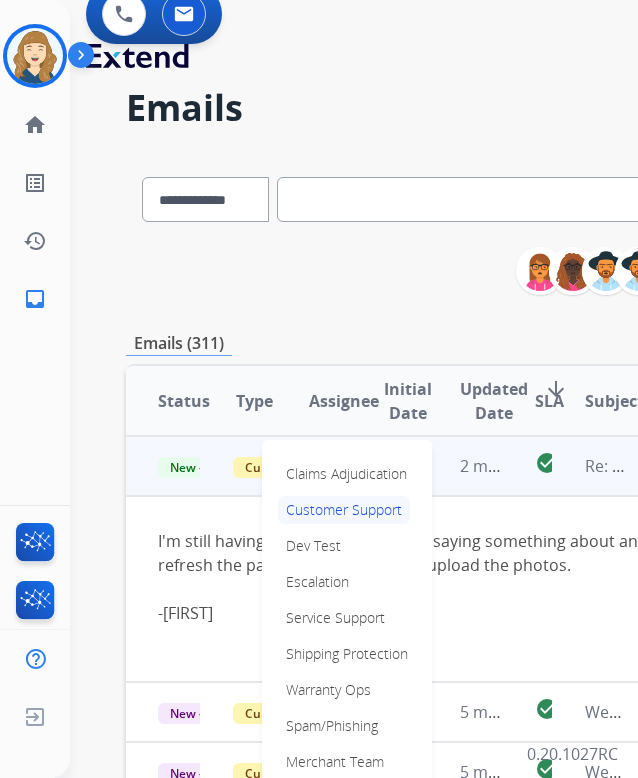 click on "I'm still having the problem. It keeps saying something about an error and to refresh the page. It's not letting me upload the photos. -Kevin" at bounding box center [452, 577] 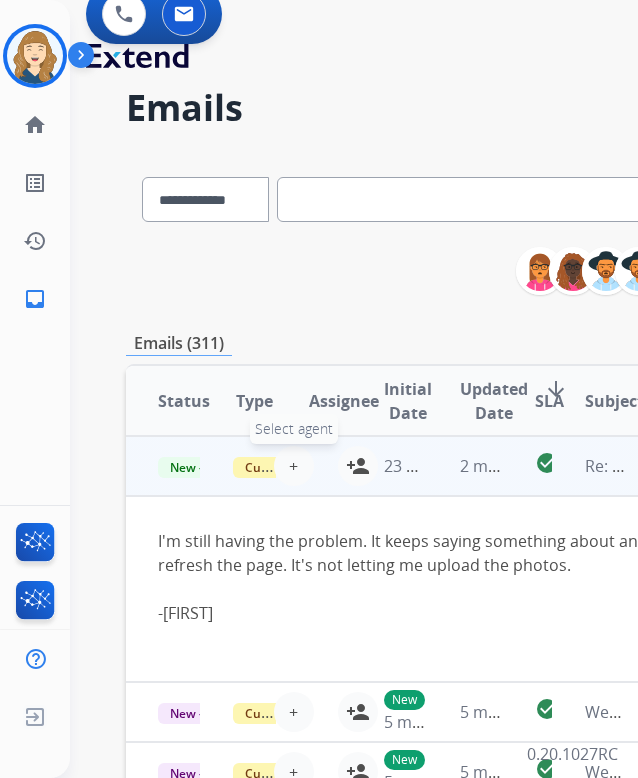 click on "+" at bounding box center (293, 466) 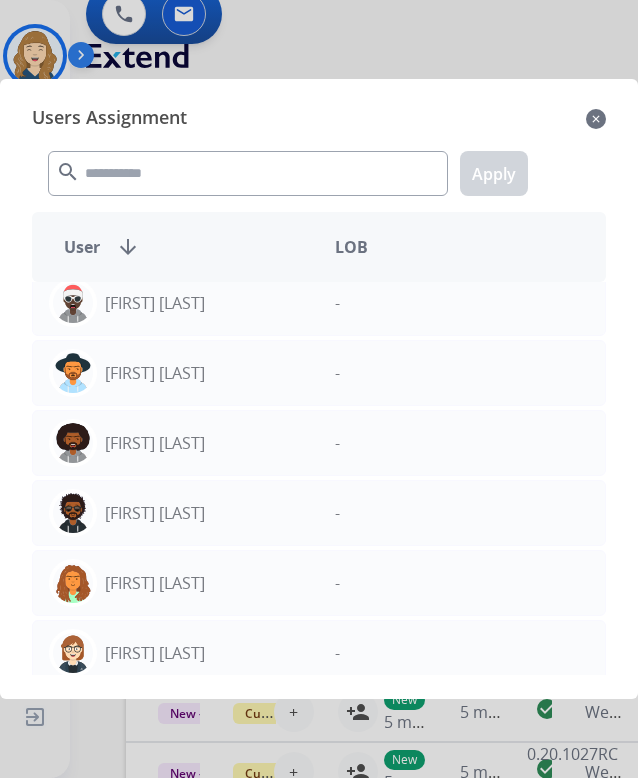scroll, scrollTop: 7201, scrollLeft: 0, axis: vertical 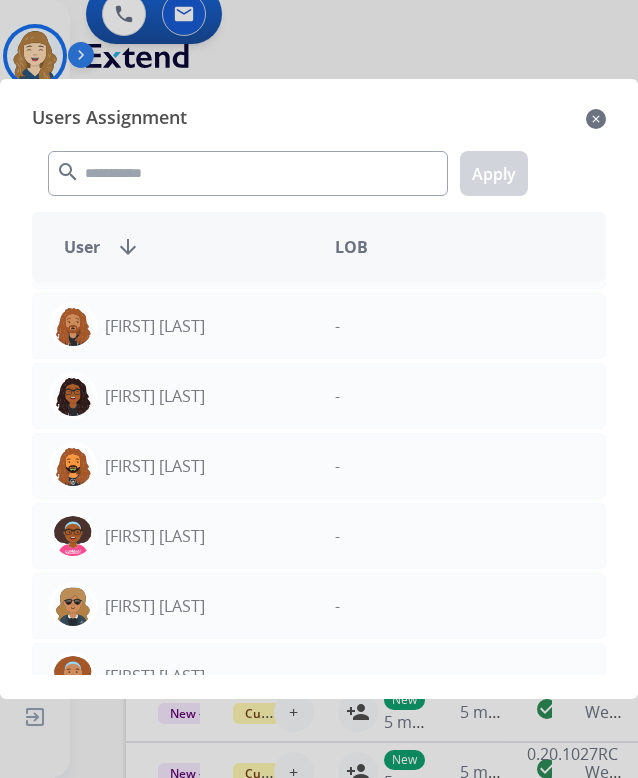 click on "close" 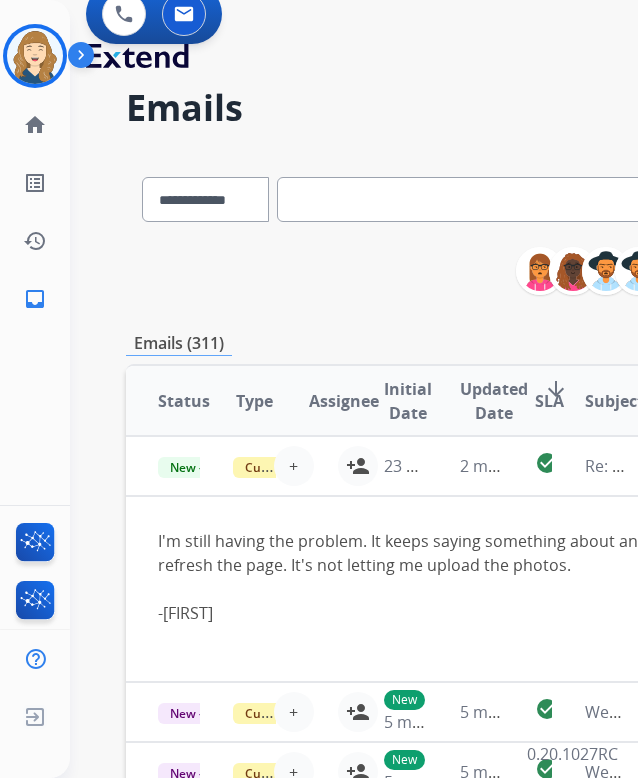 scroll, scrollTop: 2, scrollLeft: 7, axis: both 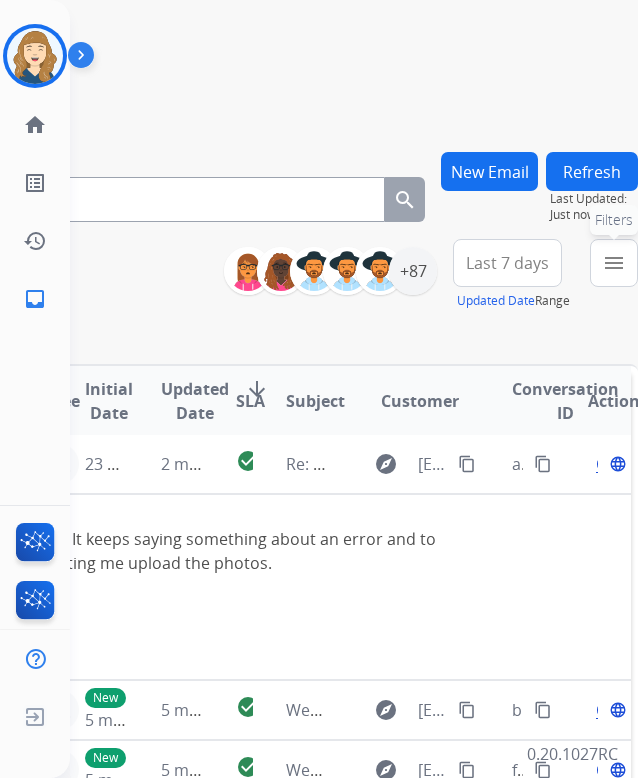 click on "menu" at bounding box center [614, 263] 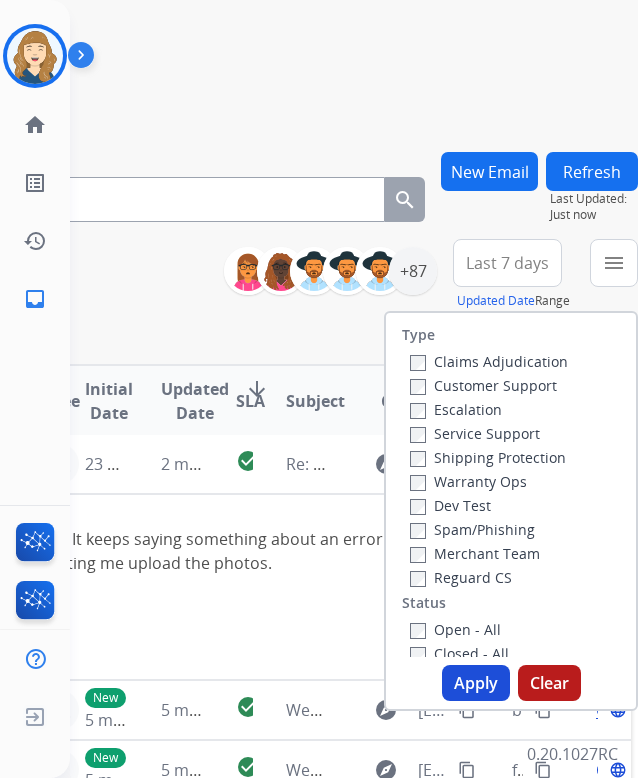 click on "Customer Support" at bounding box center [483, 385] 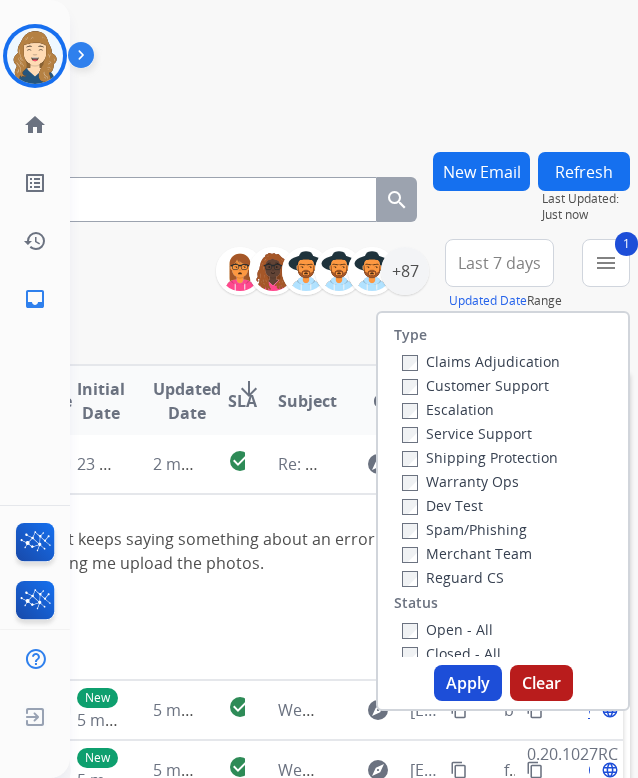 click on "Apply" at bounding box center (468, 683) 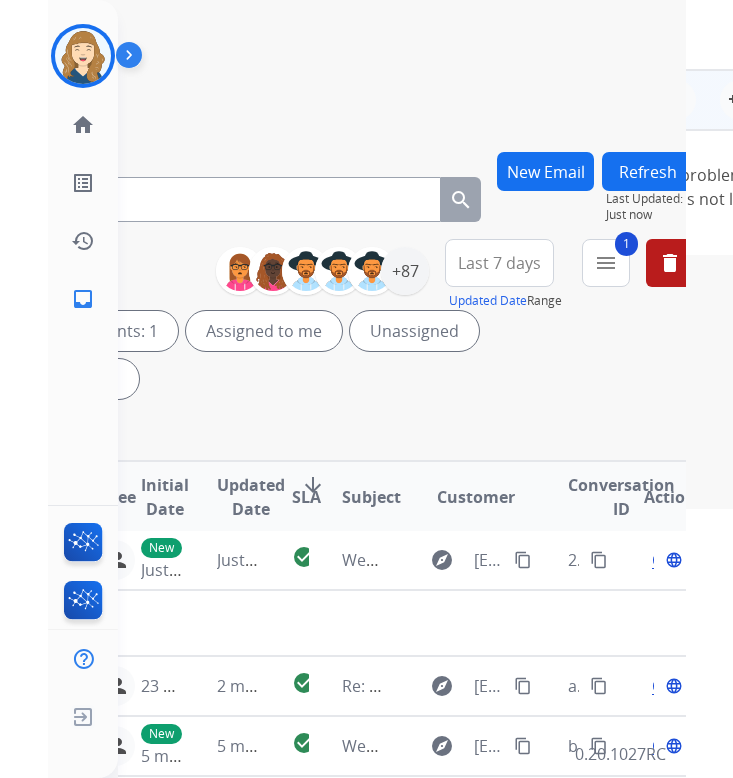 scroll, scrollTop: 0, scrollLeft: 318, axis: horizontal 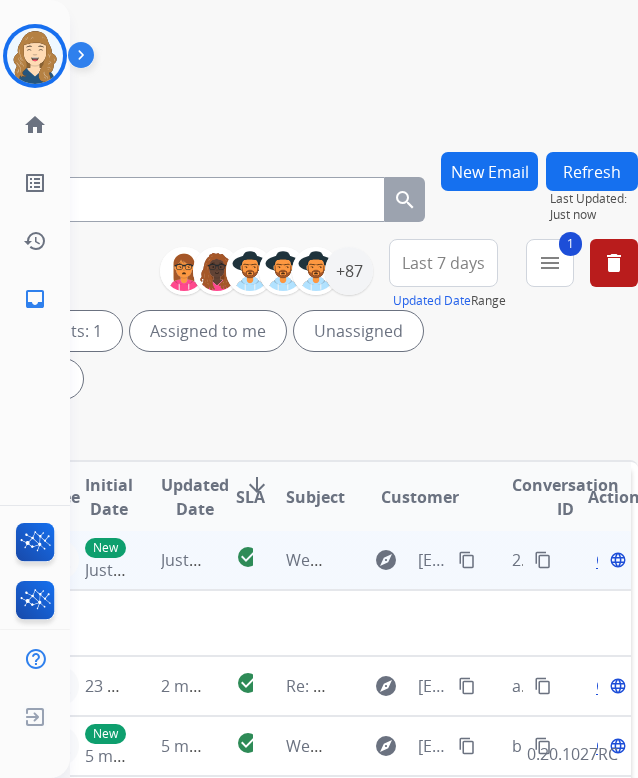 click on "Open language" at bounding box center (609, 560) 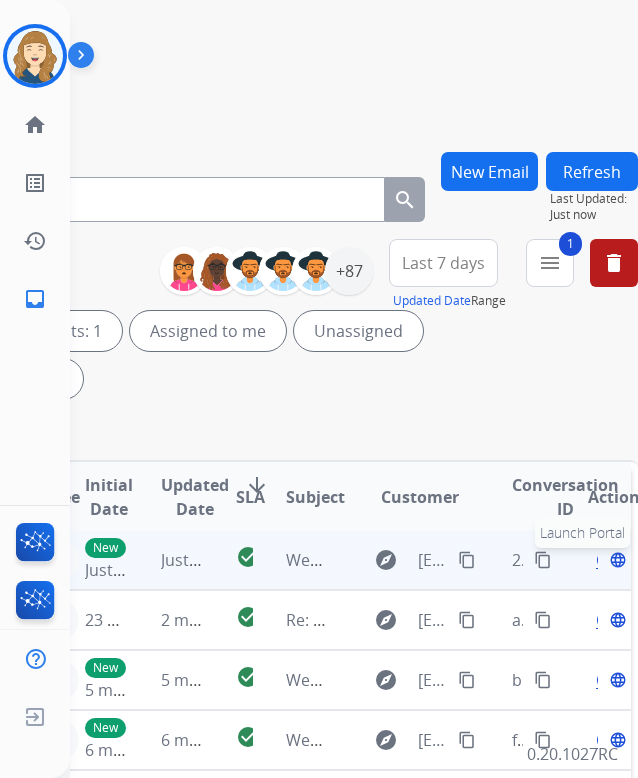 click on "language" at bounding box center (618, 560) 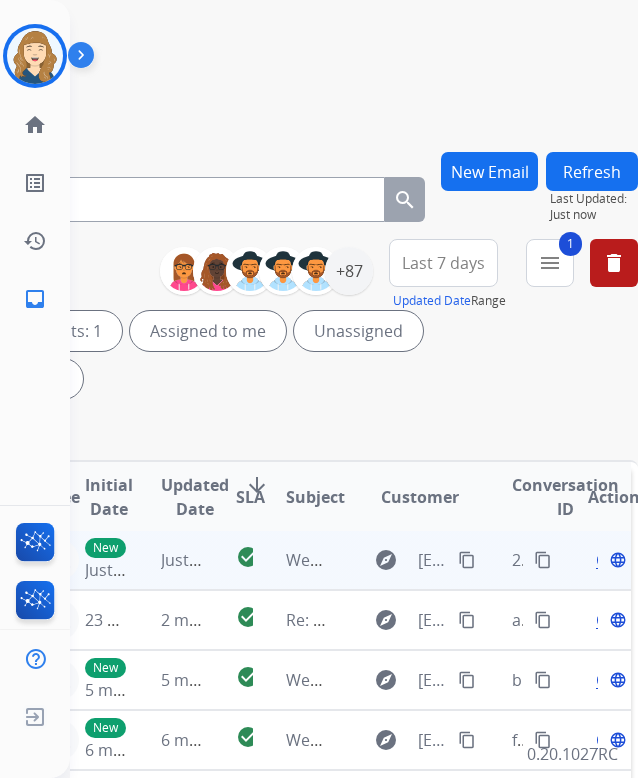 click on "Open" at bounding box center [616, 560] 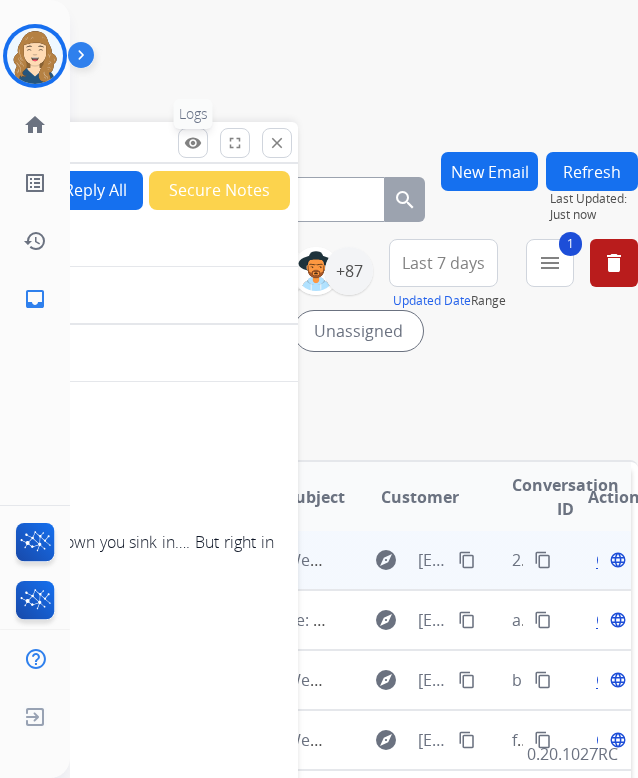 click on "remove_red_eye" at bounding box center [193, 143] 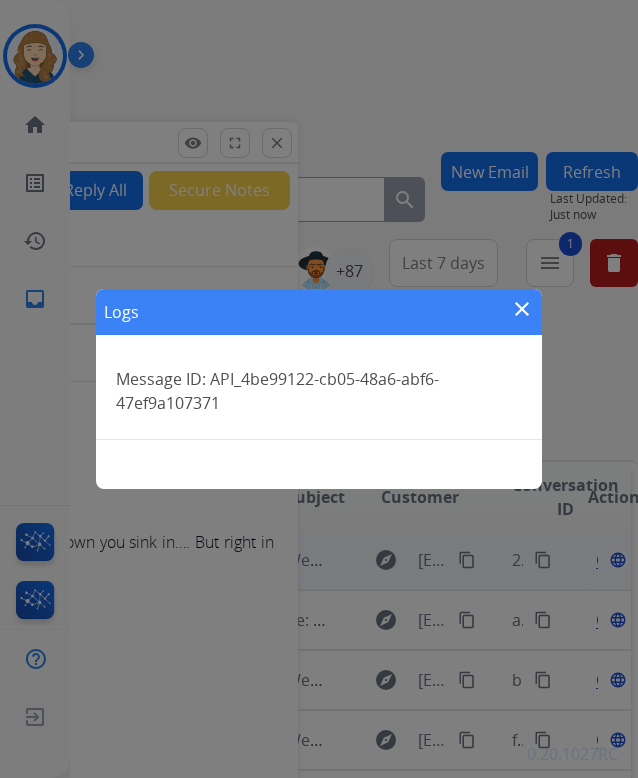 click on "close" at bounding box center (522, 309) 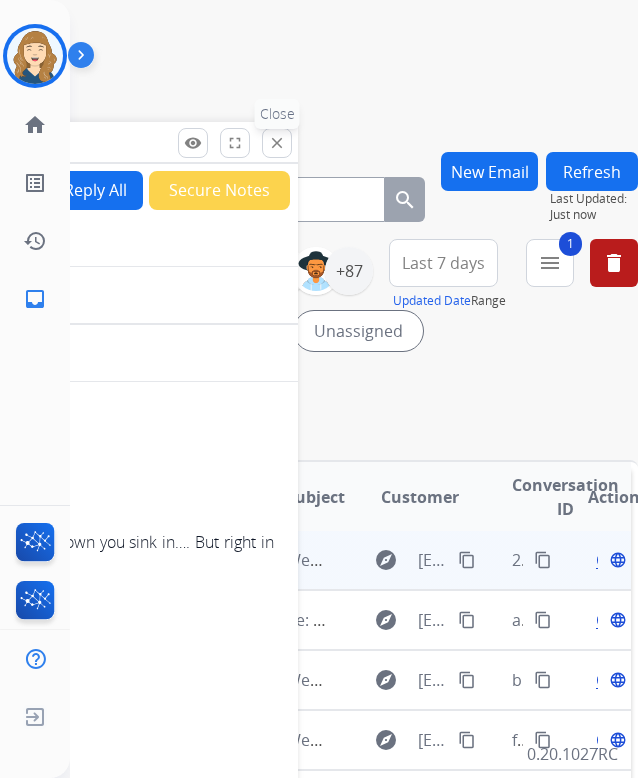 click on "close" at bounding box center [277, 143] 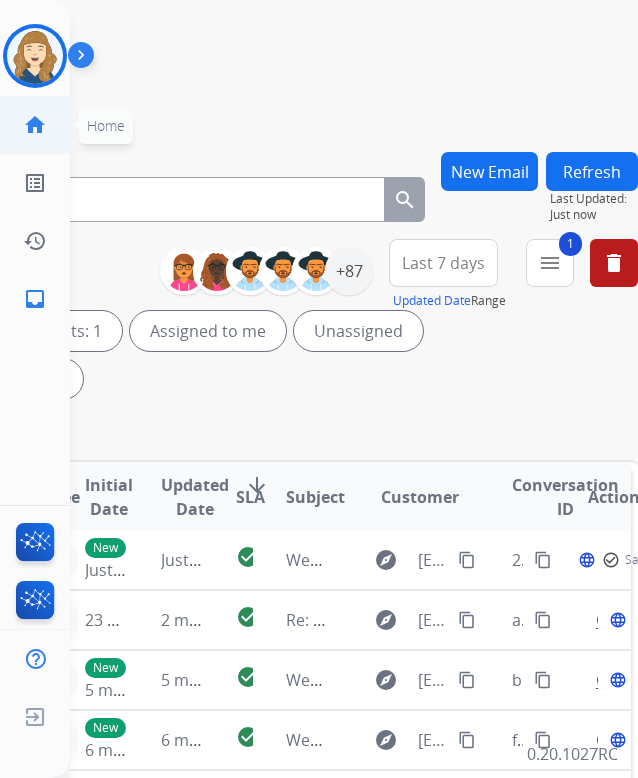 click on "home" 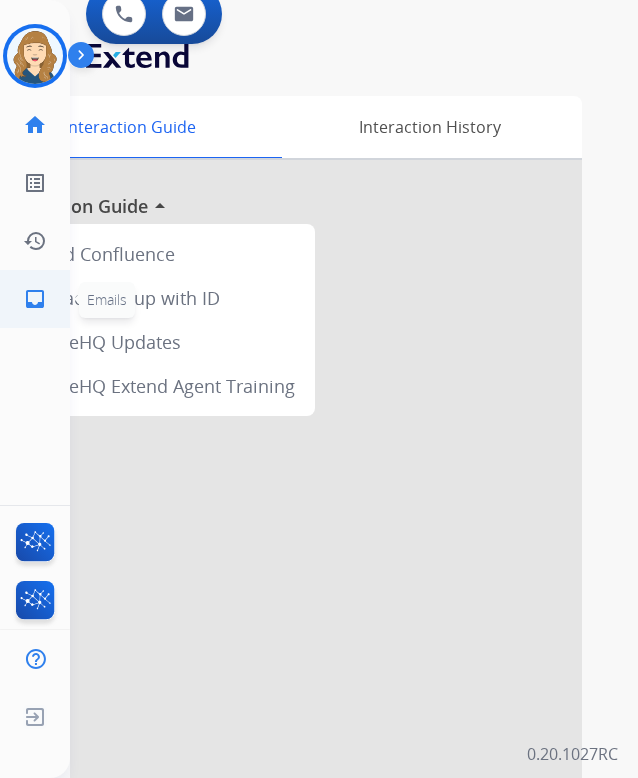 click on "inbox  Emails" 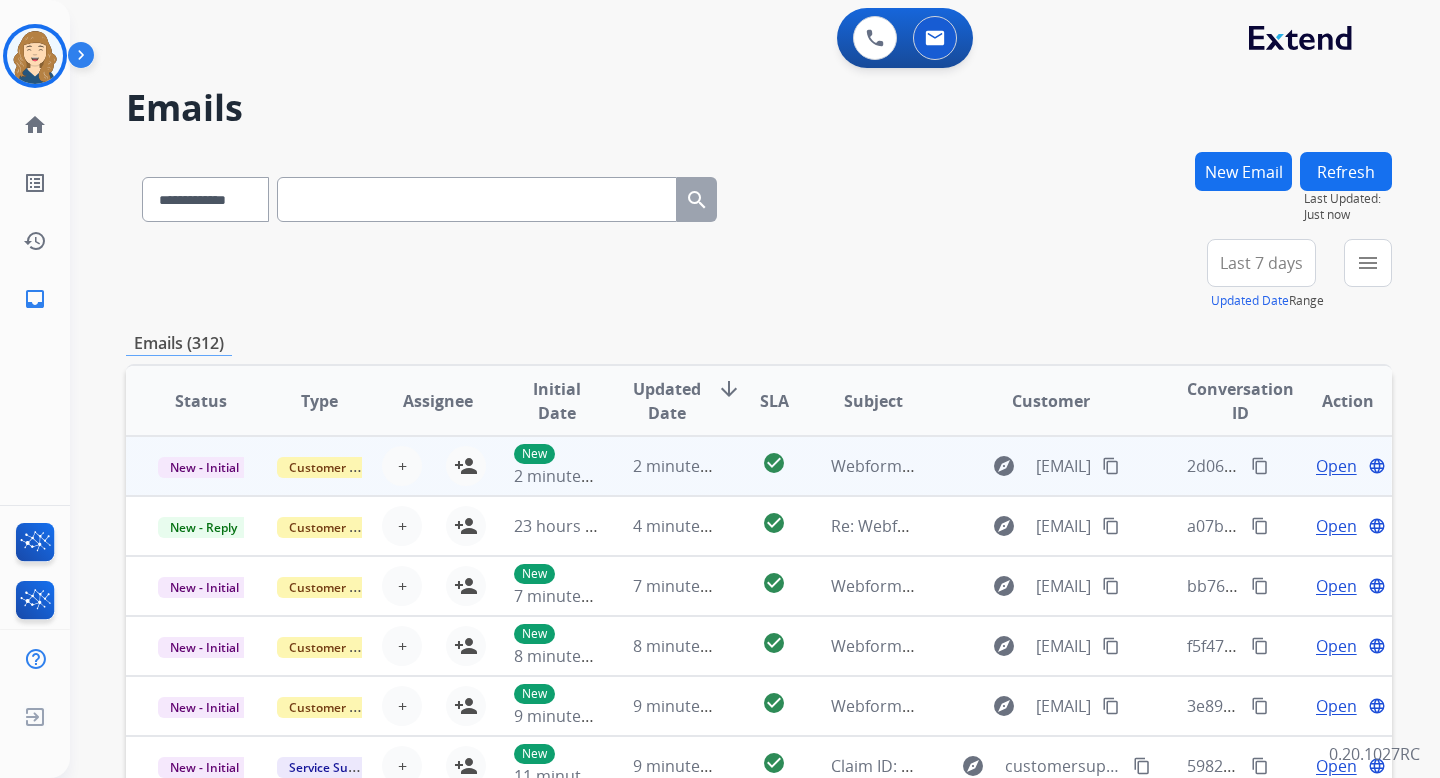 click on "content_copy" at bounding box center (1260, 466) 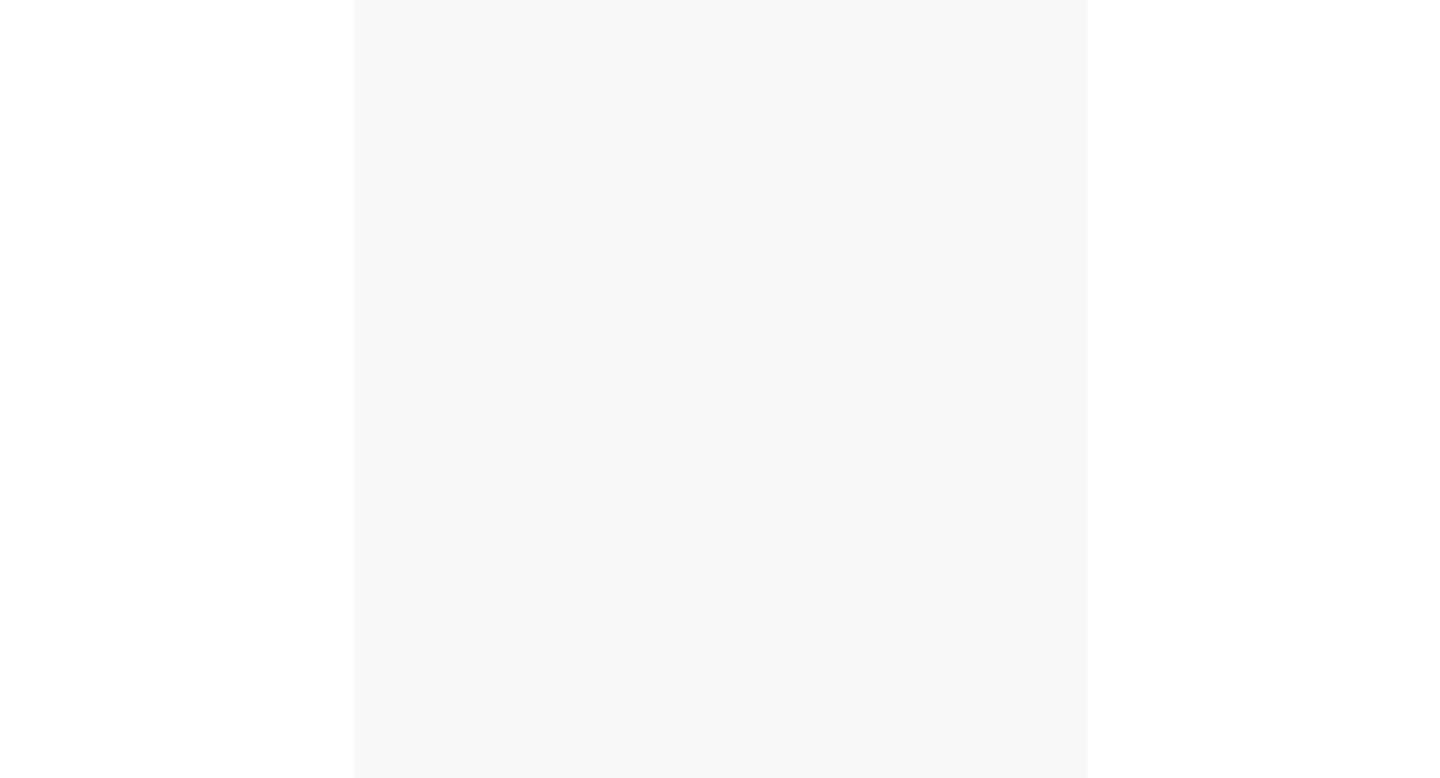 scroll, scrollTop: 0, scrollLeft: 0, axis: both 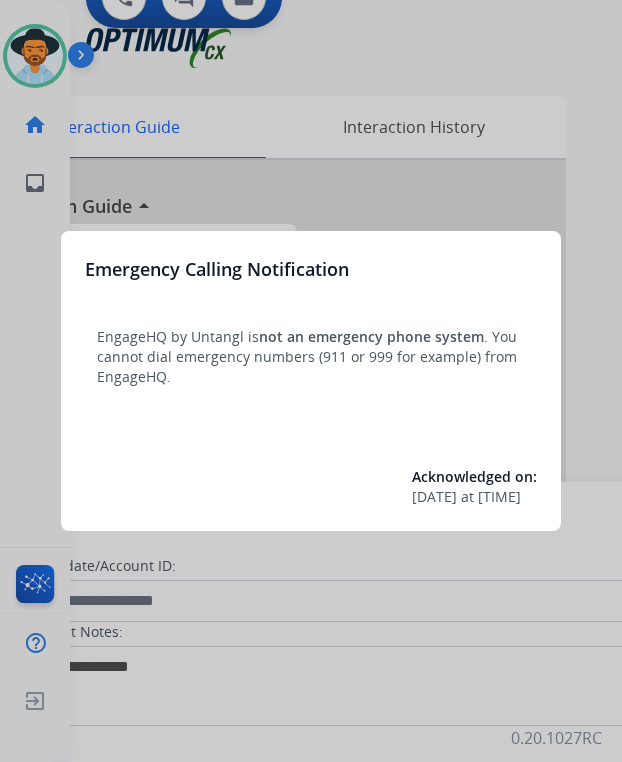 click at bounding box center [311, 381] 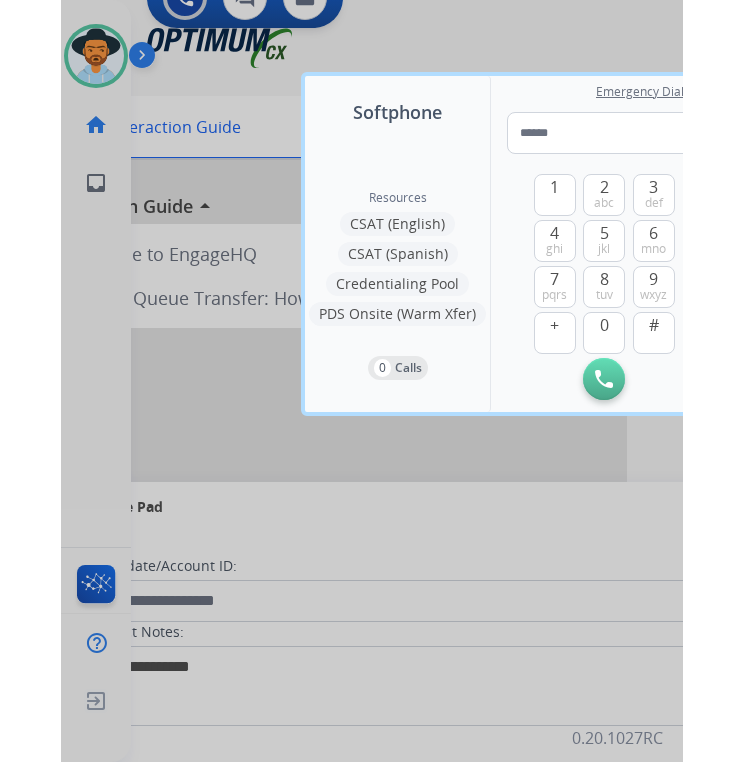 scroll, scrollTop: 0, scrollLeft: 18, axis: horizontal 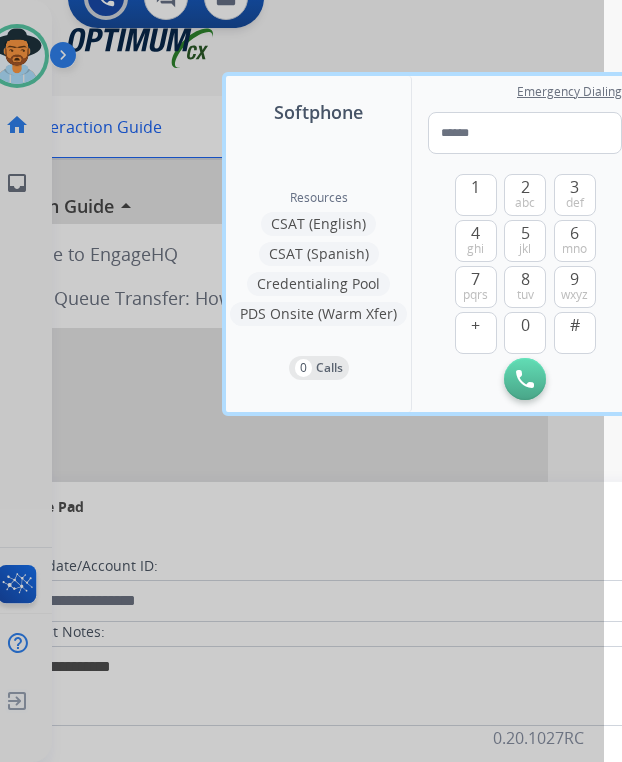 click at bounding box center (293, 381) 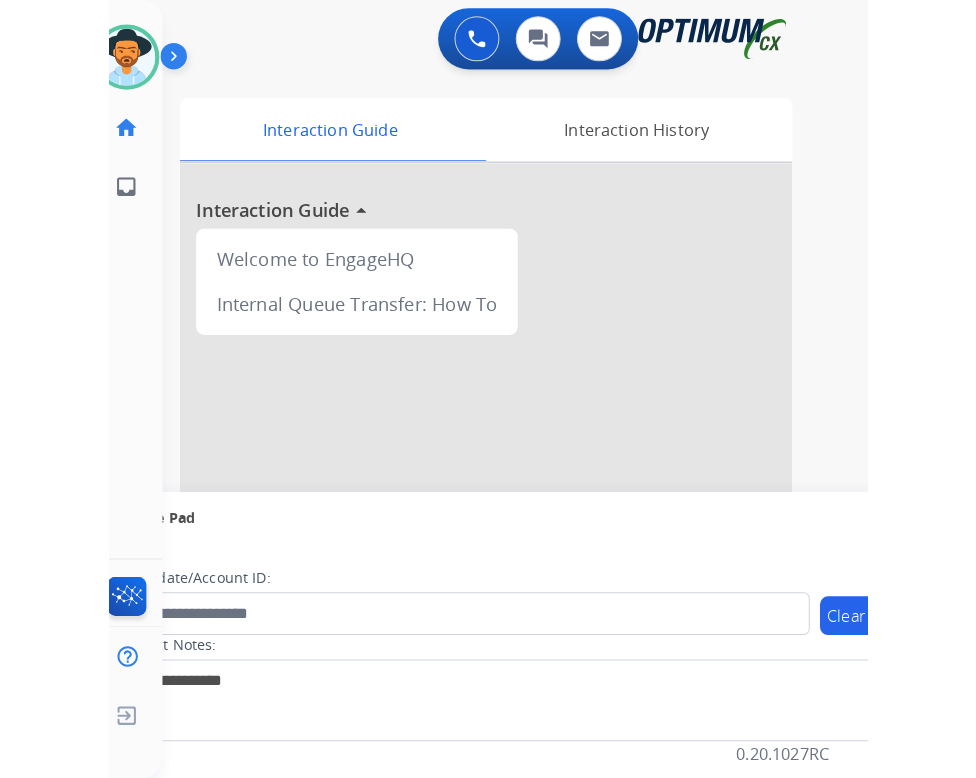 scroll, scrollTop: 0, scrollLeft: 0, axis: both 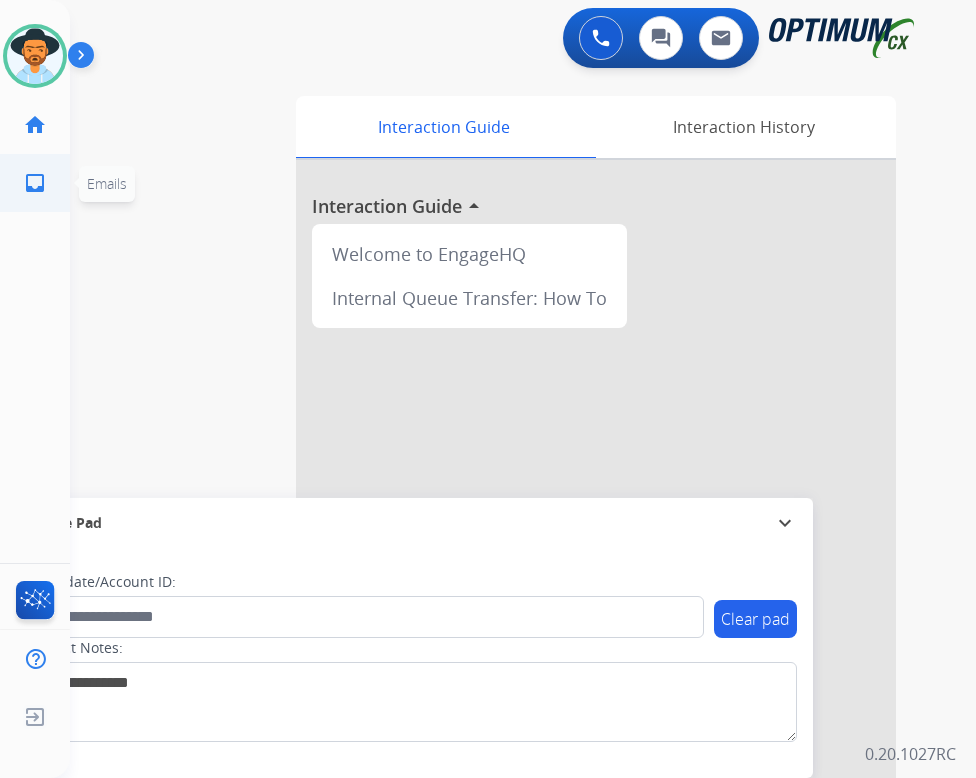 click on "inbox" 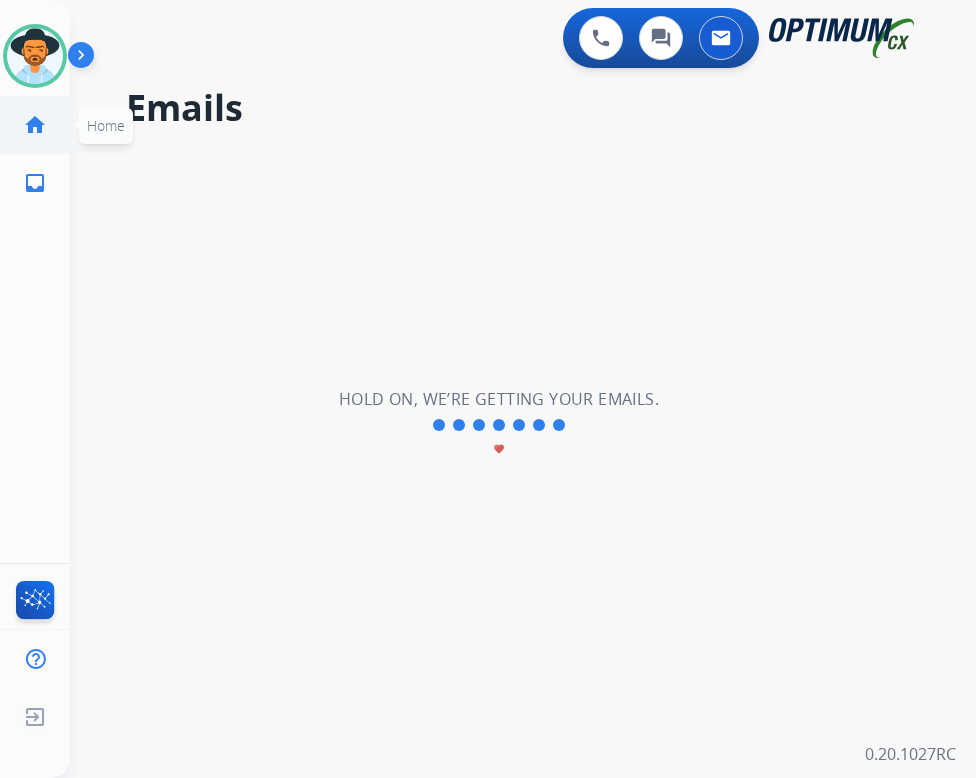 click on "home" 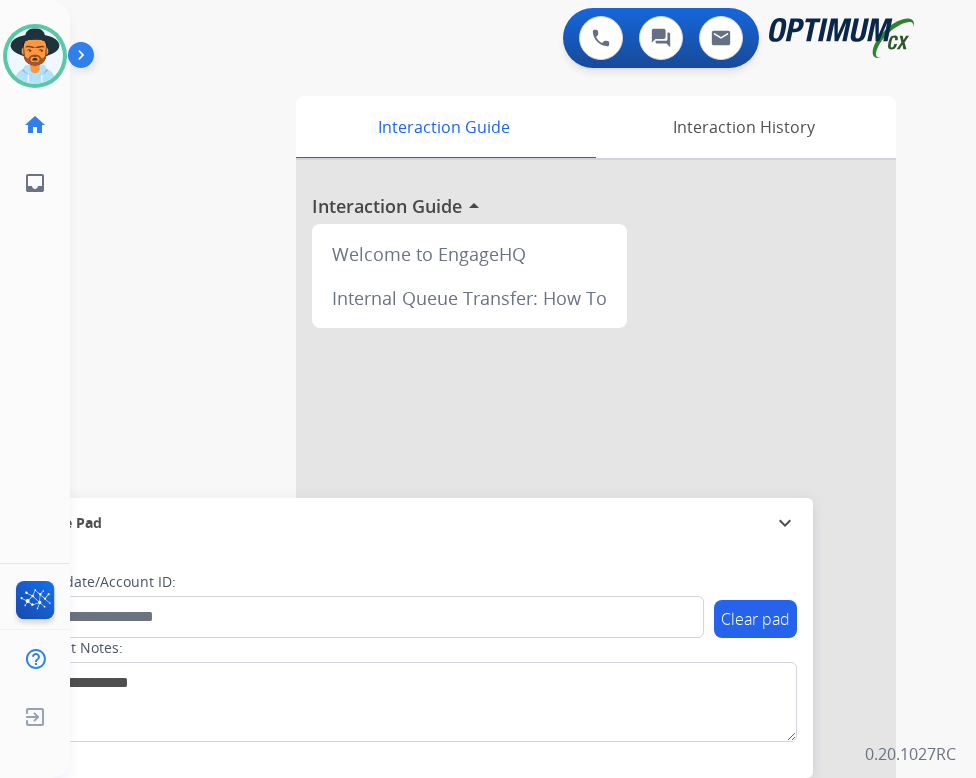 scroll, scrollTop: 128, scrollLeft: 0, axis: vertical 